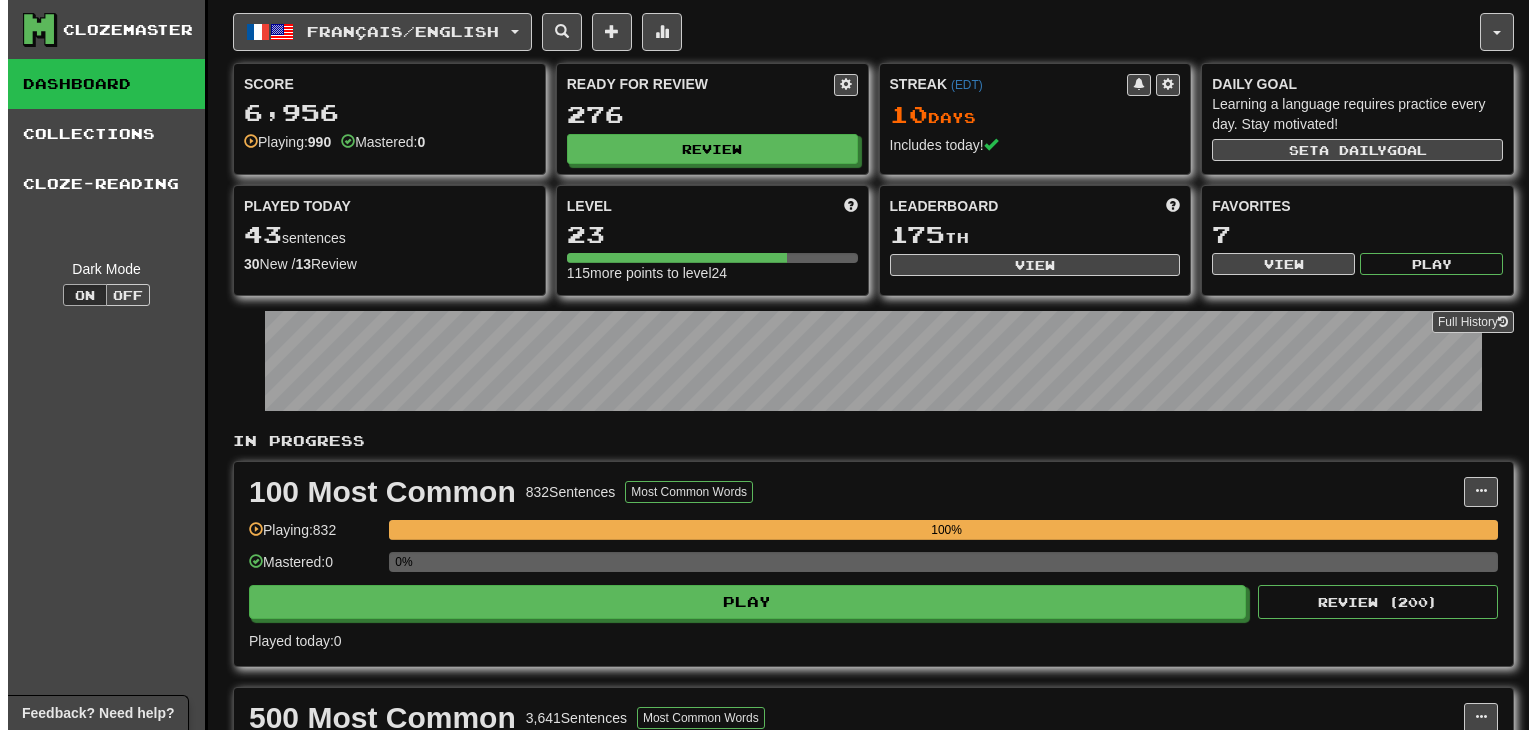 scroll, scrollTop: 316, scrollLeft: 0, axis: vertical 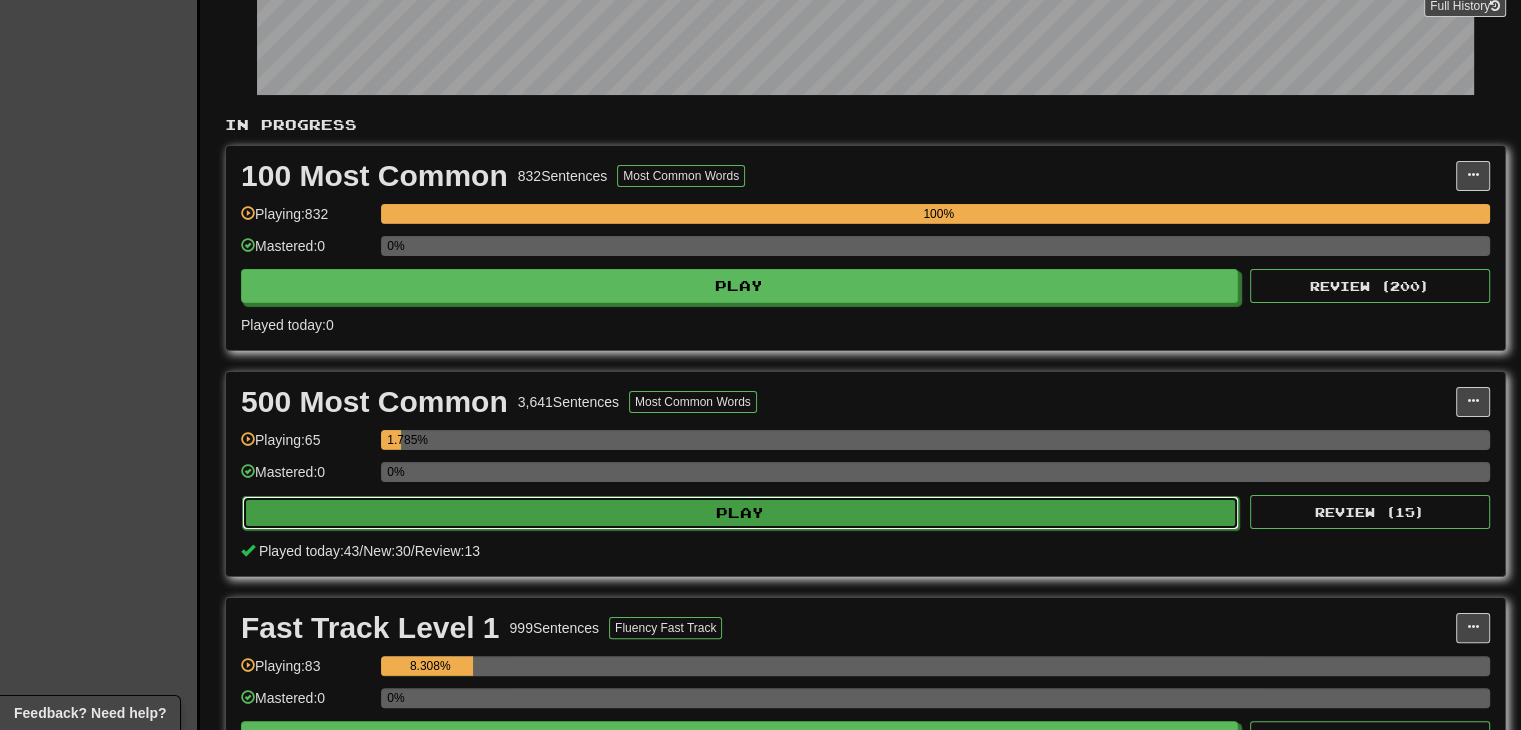 click on "Play" at bounding box center [740, 513] 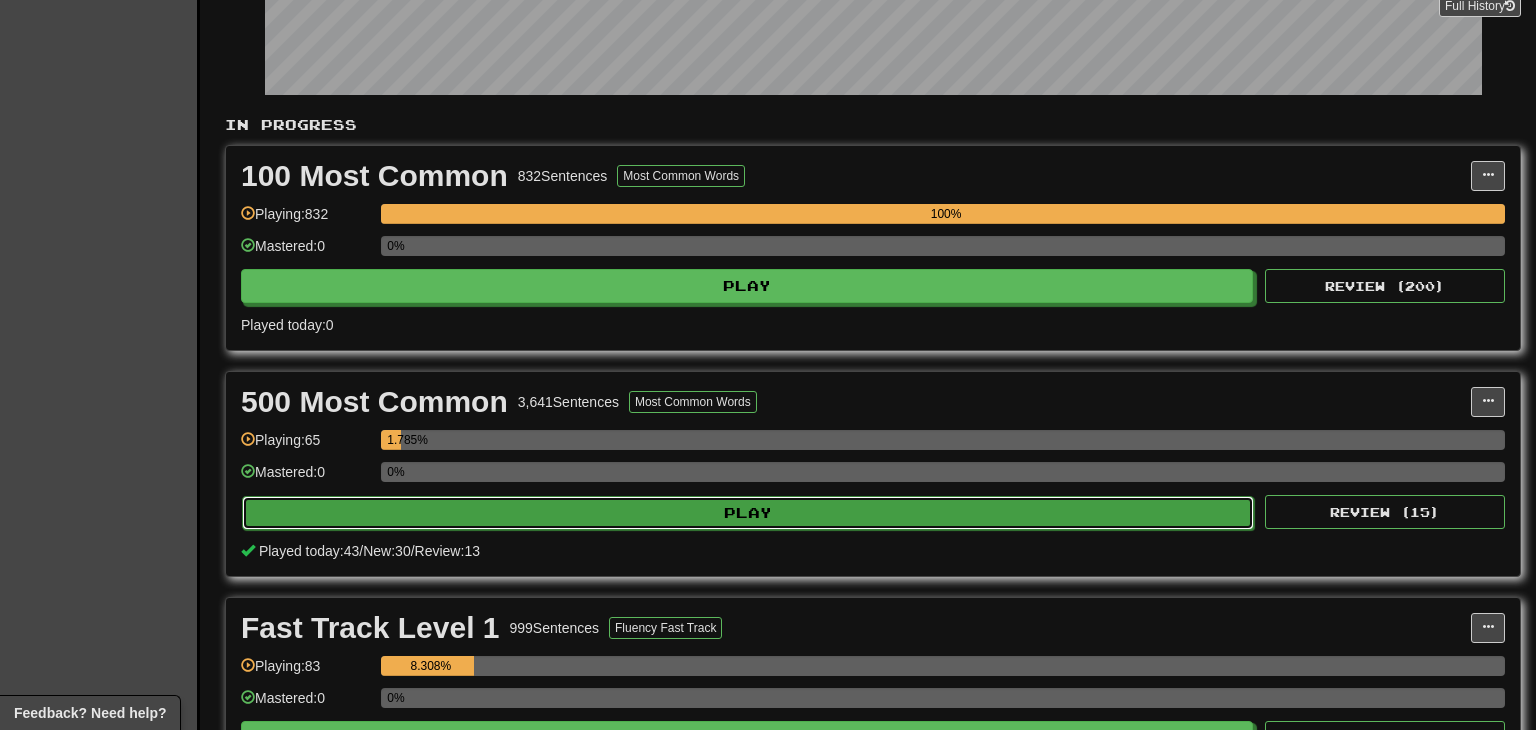 select on "**" 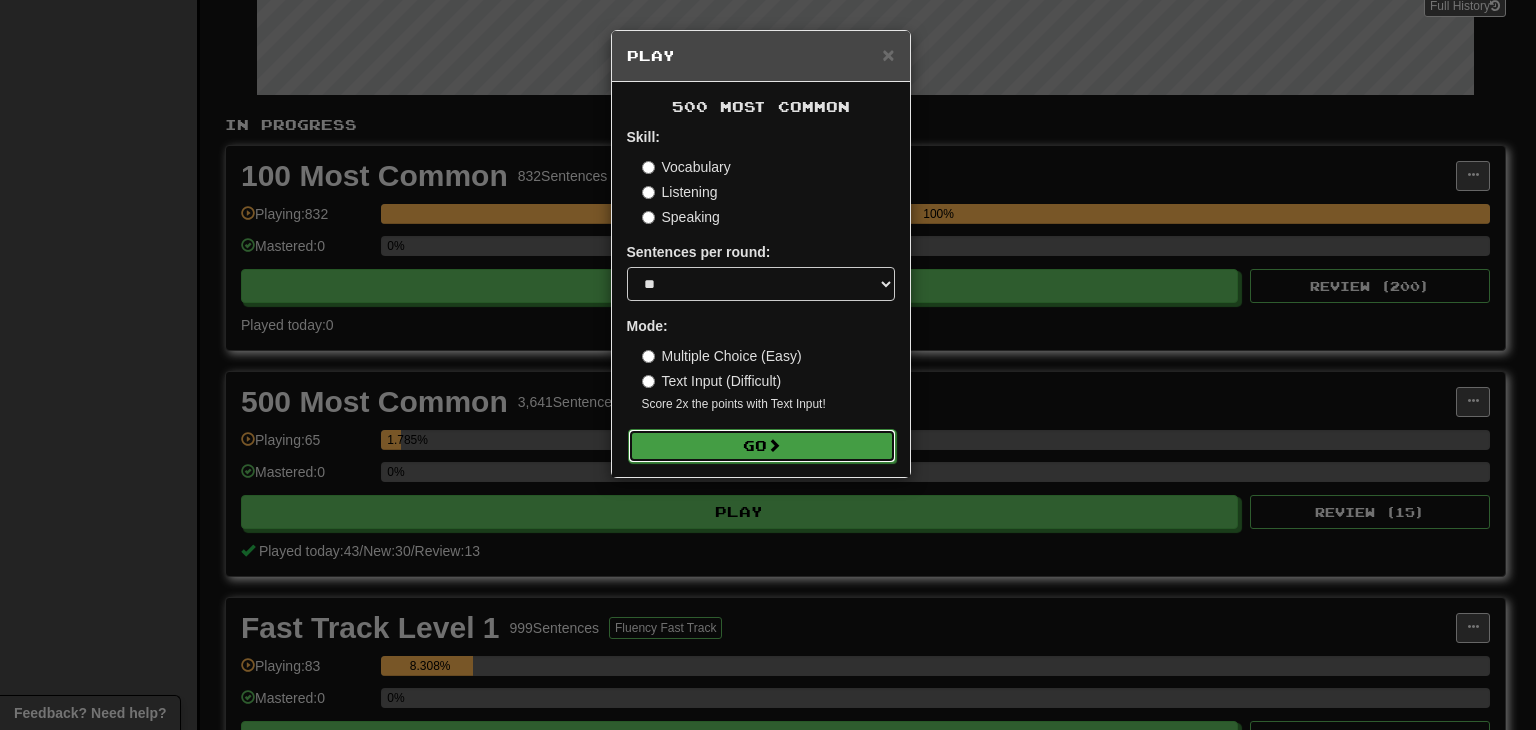 click on "Go" at bounding box center (762, 446) 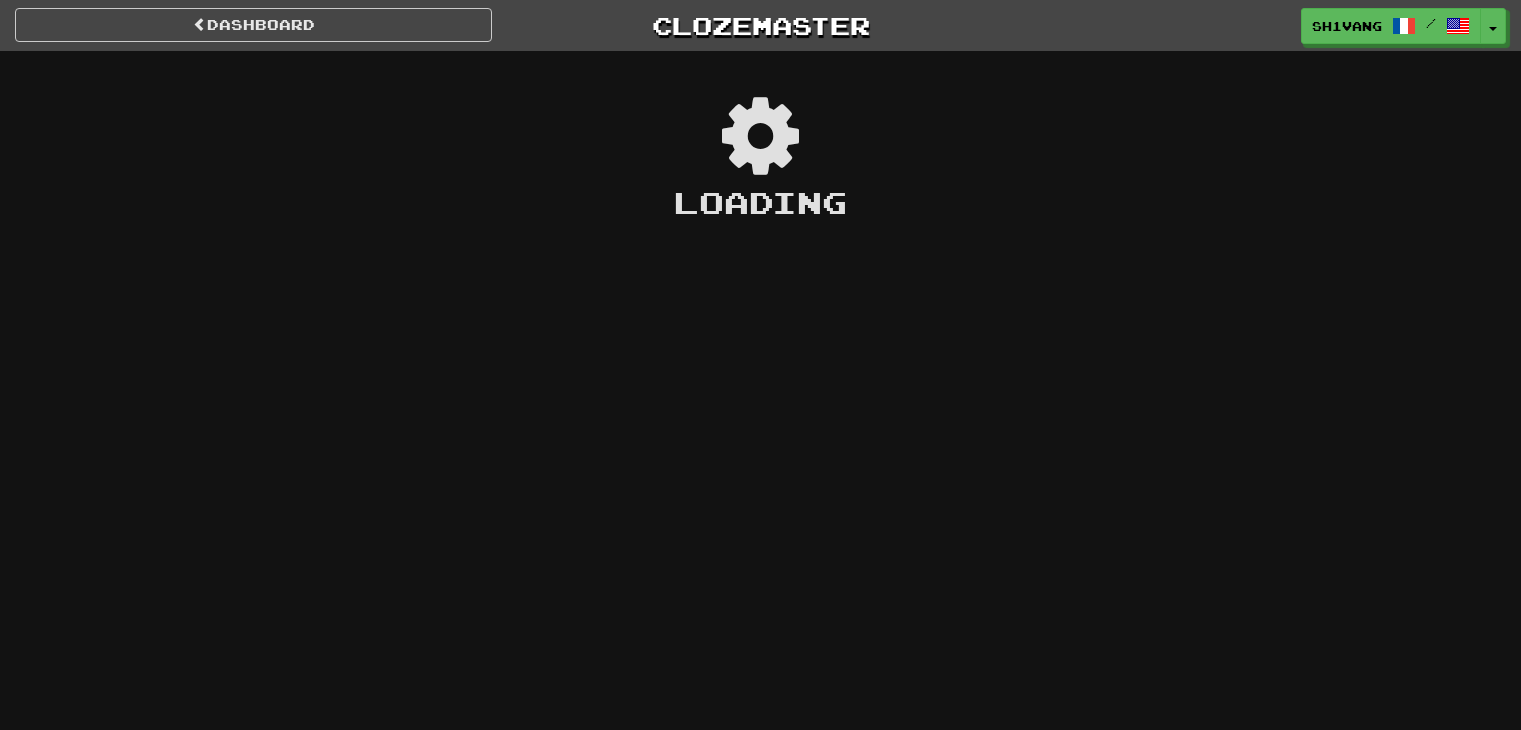 scroll, scrollTop: 0, scrollLeft: 0, axis: both 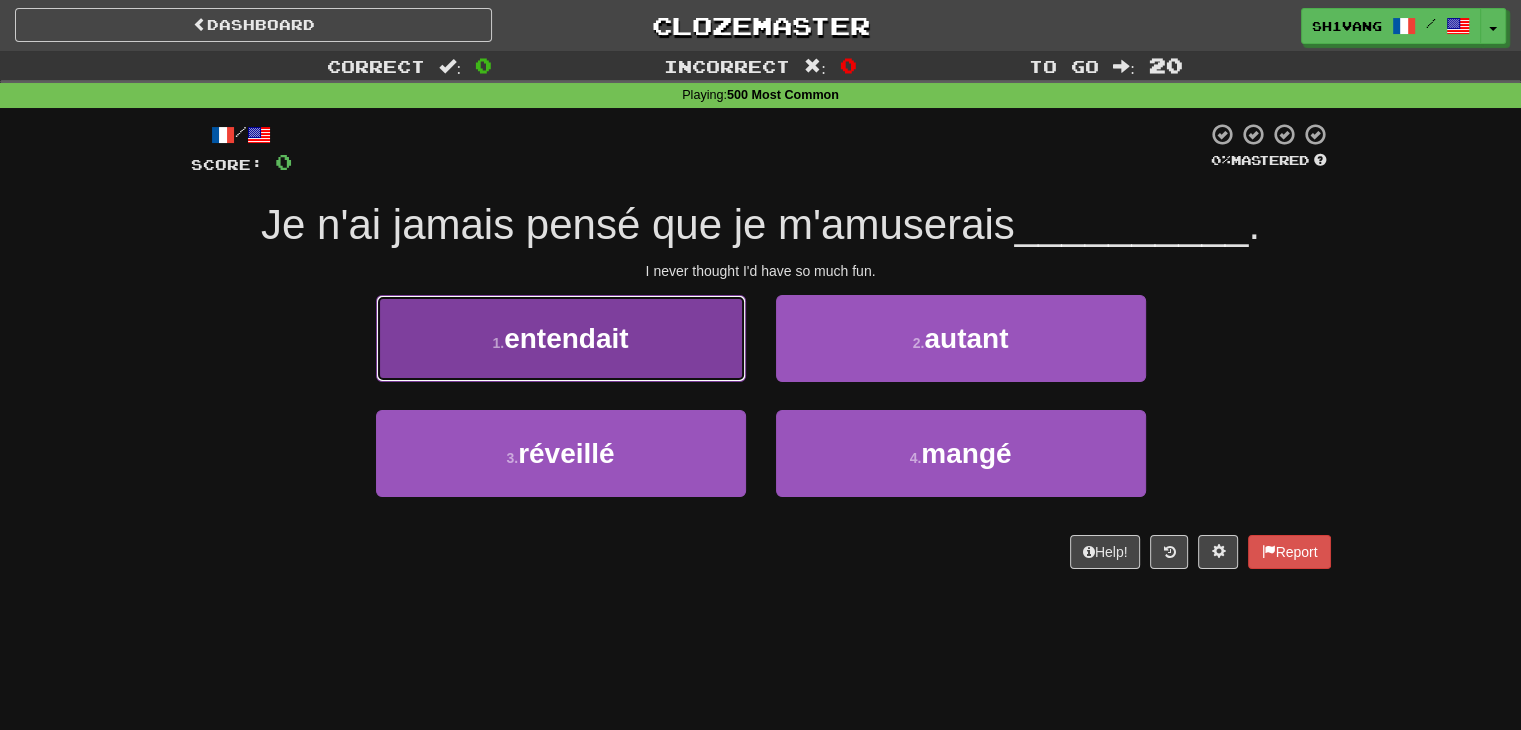 click on "entendait" at bounding box center (566, 338) 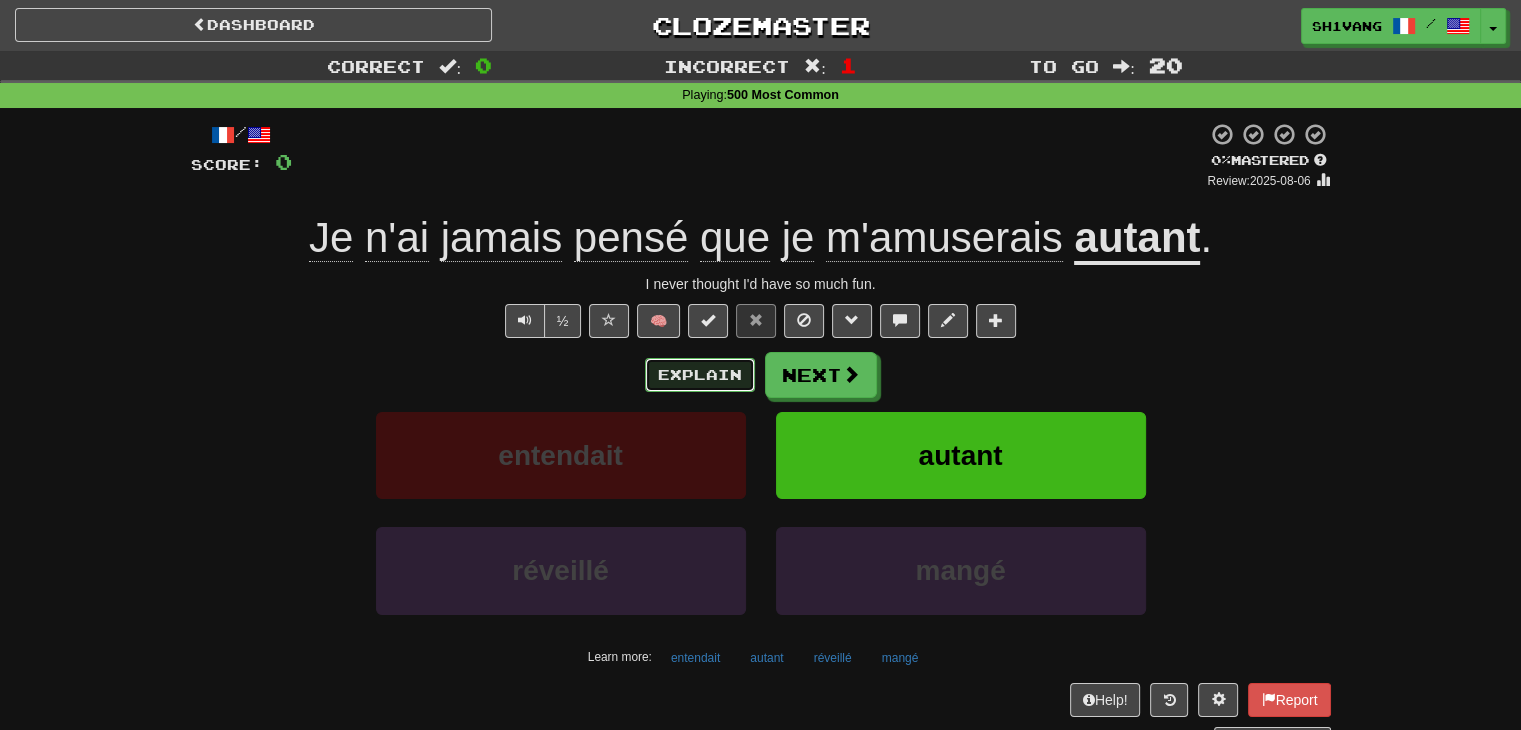click on "Explain" at bounding box center [700, 375] 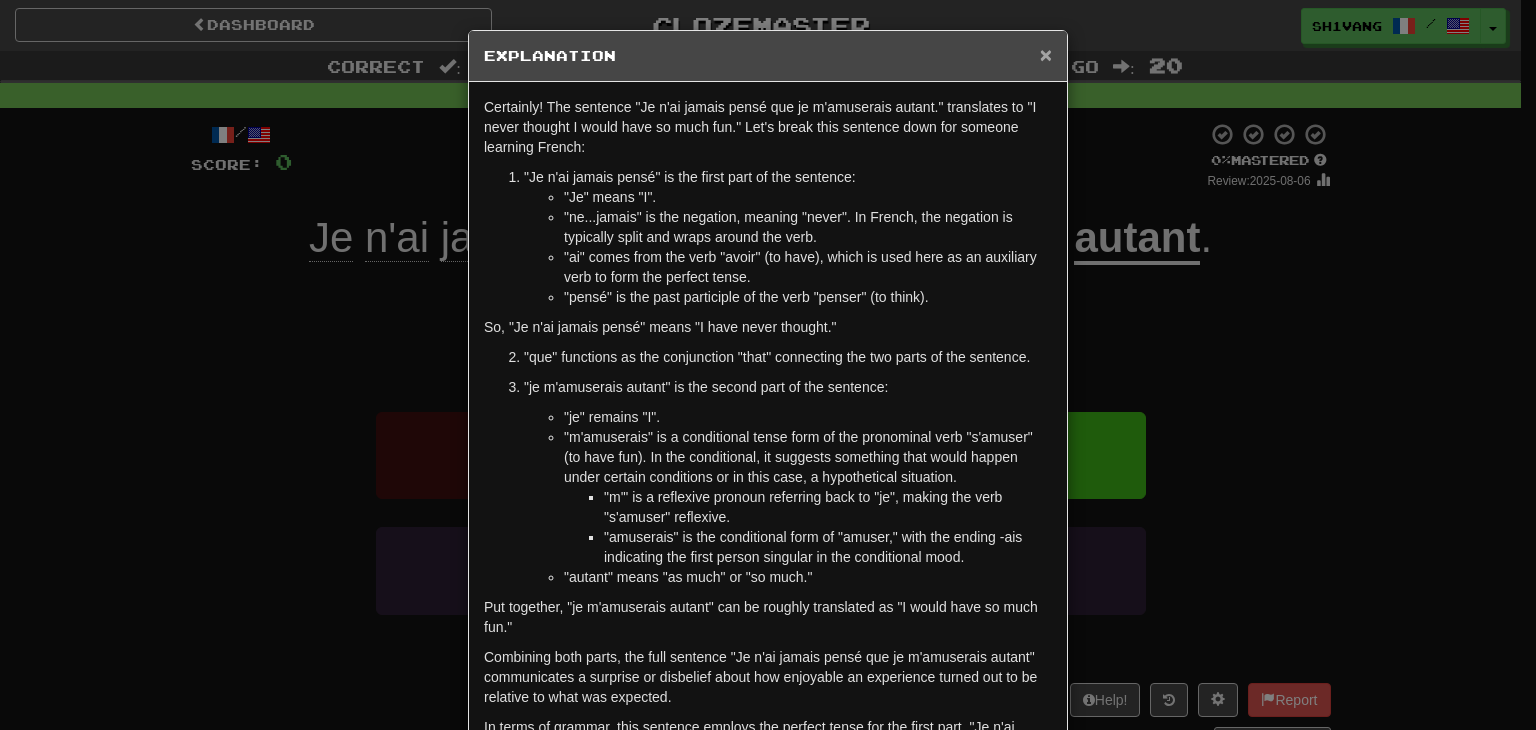click on "×" at bounding box center [1046, 54] 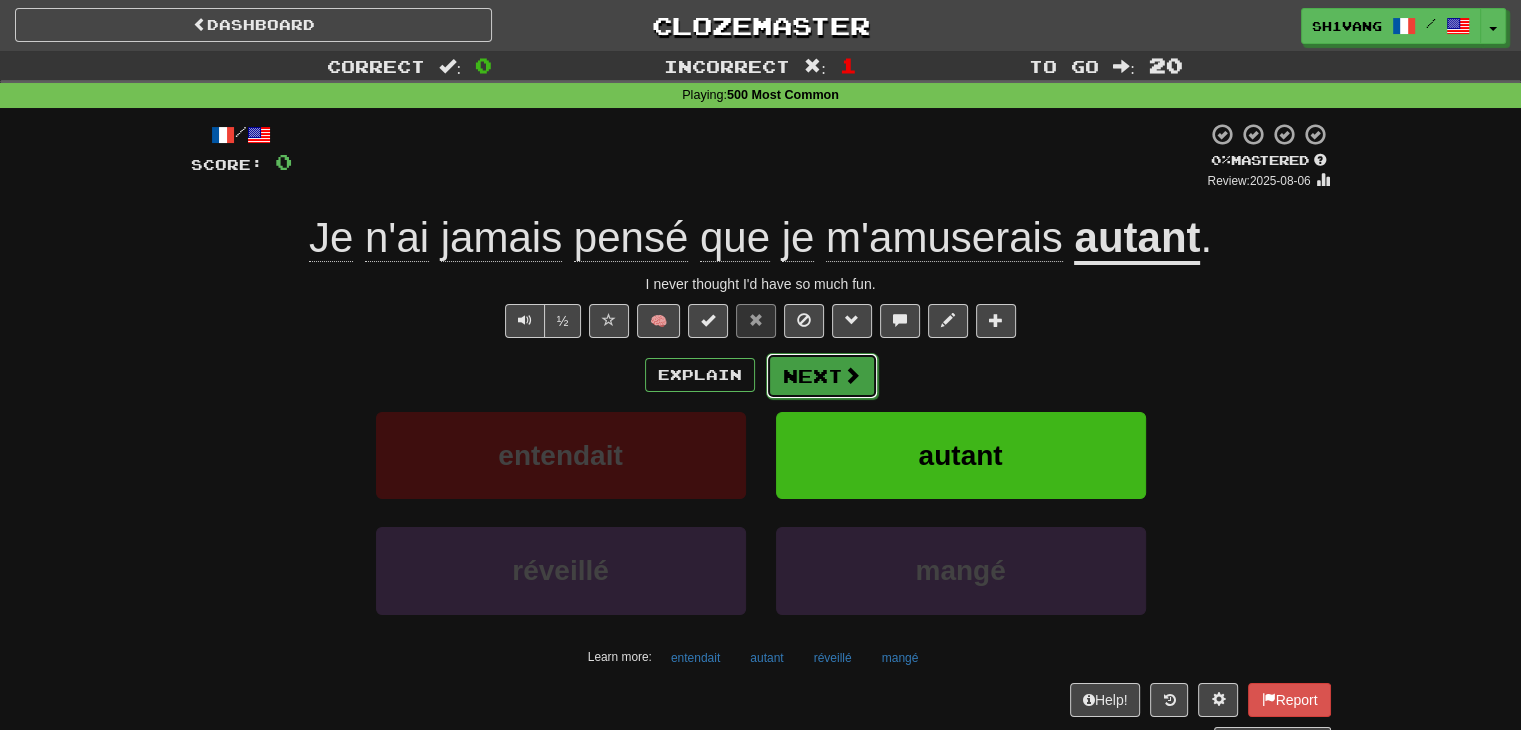 click on "Next" at bounding box center [822, 376] 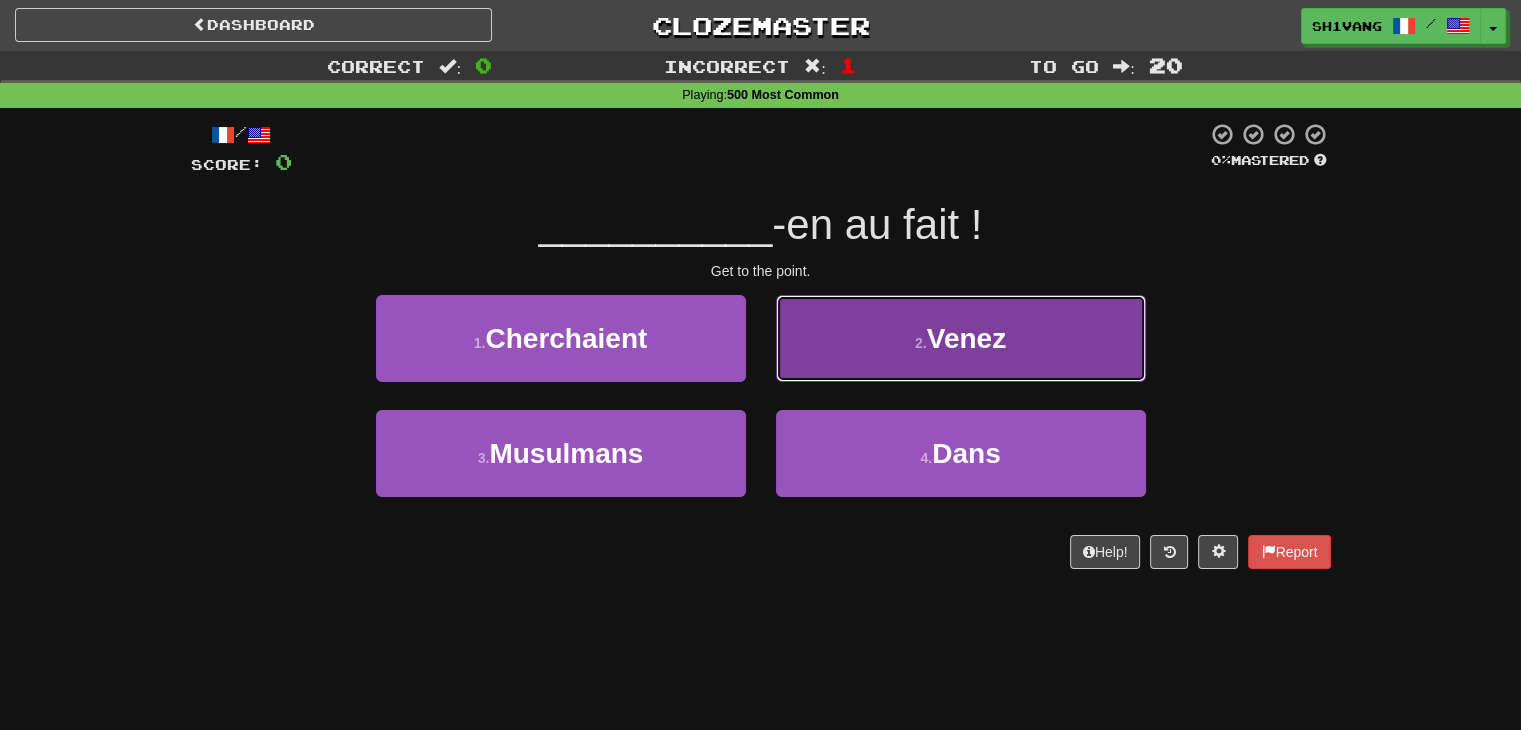 click on "2 .  Venez" at bounding box center (961, 338) 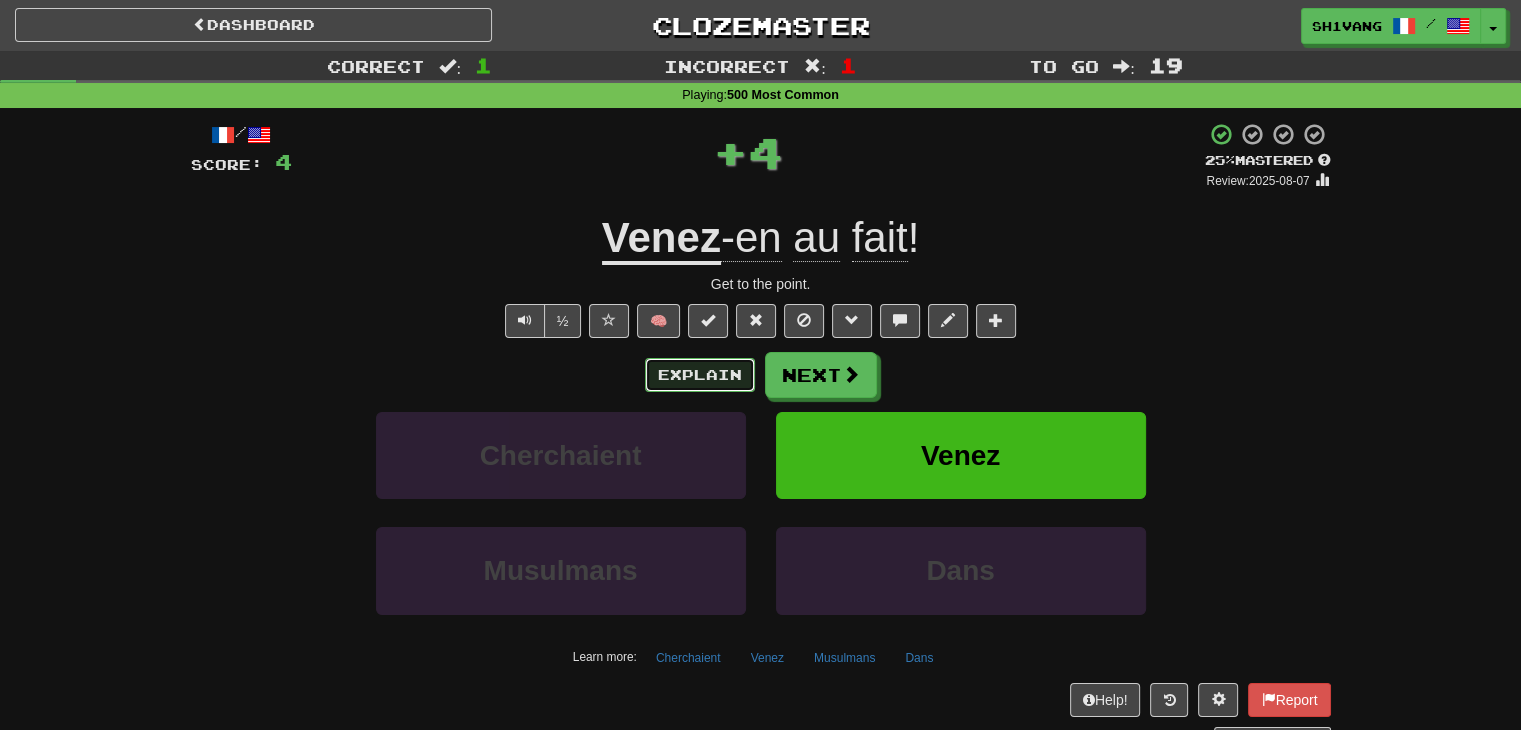 click on "Explain" at bounding box center [700, 375] 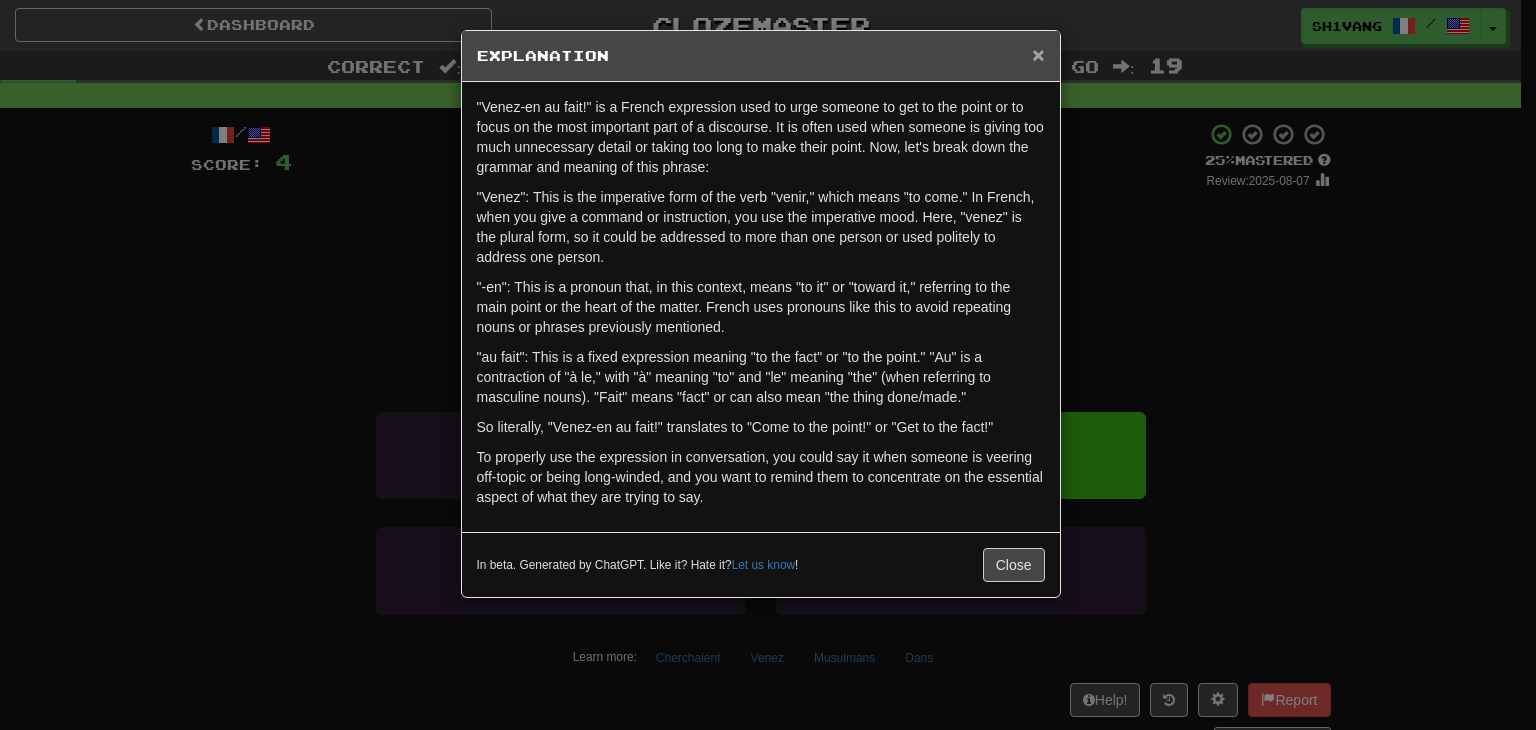 click on "×" at bounding box center (1038, 54) 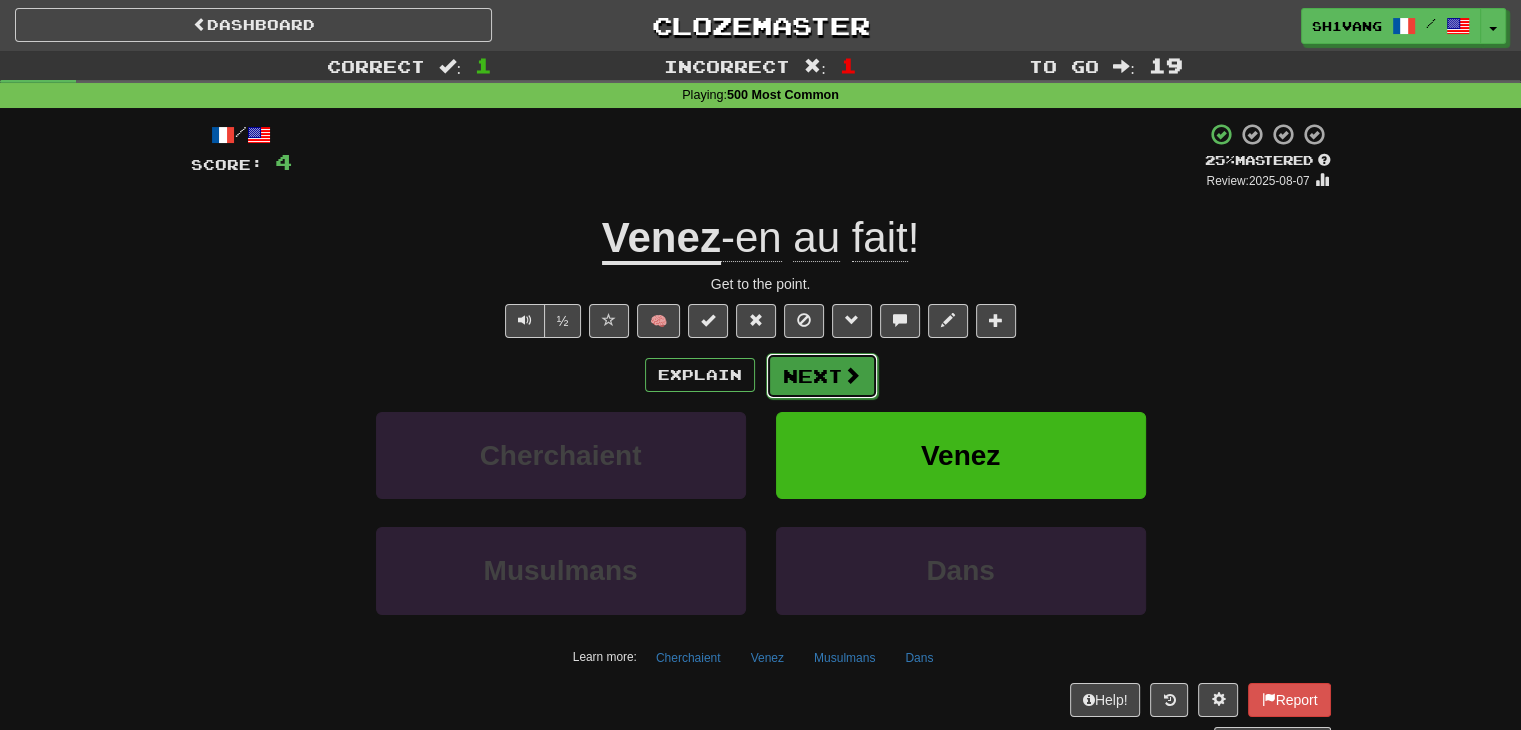 click on "Next" at bounding box center (822, 376) 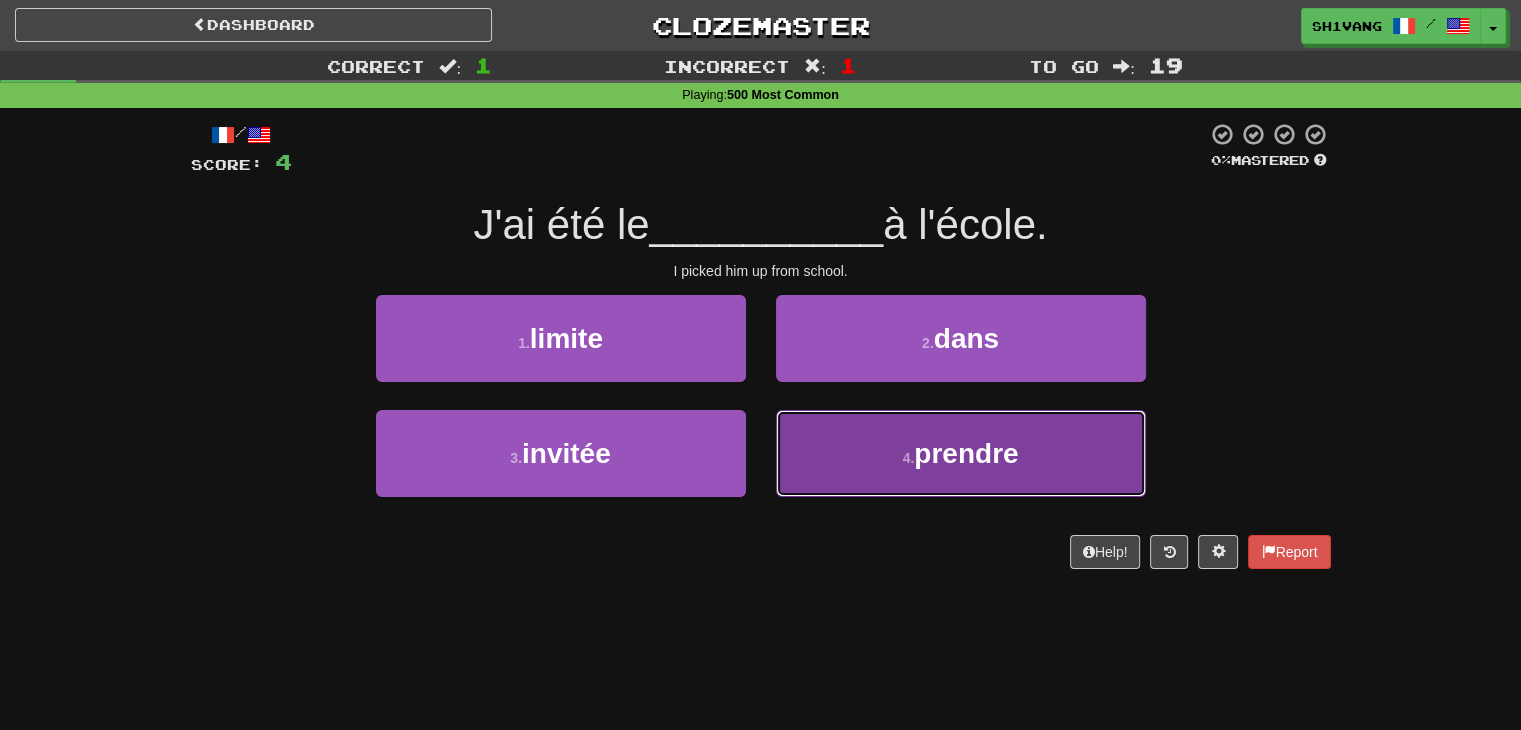 click on "4 .  prendre" at bounding box center (961, 453) 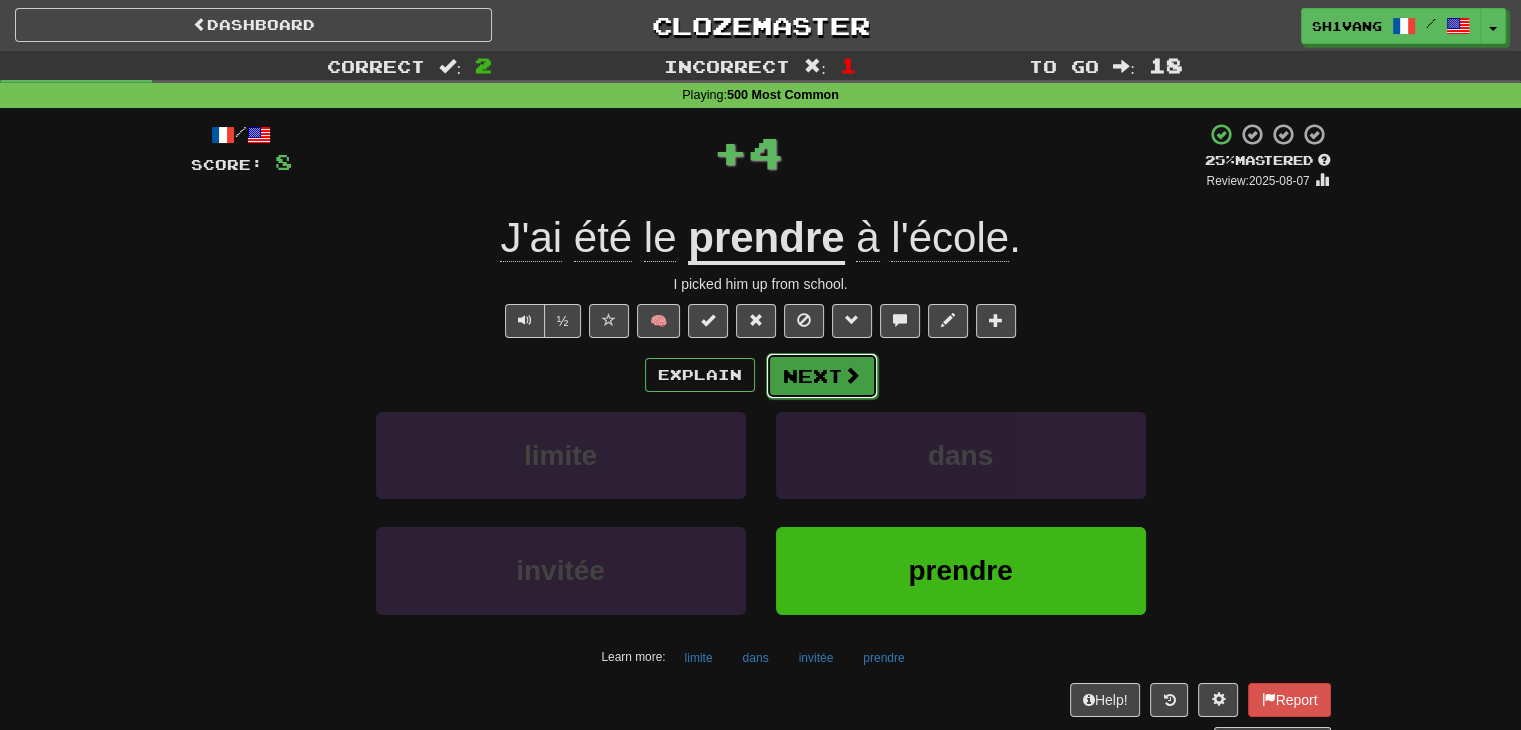 click at bounding box center [852, 375] 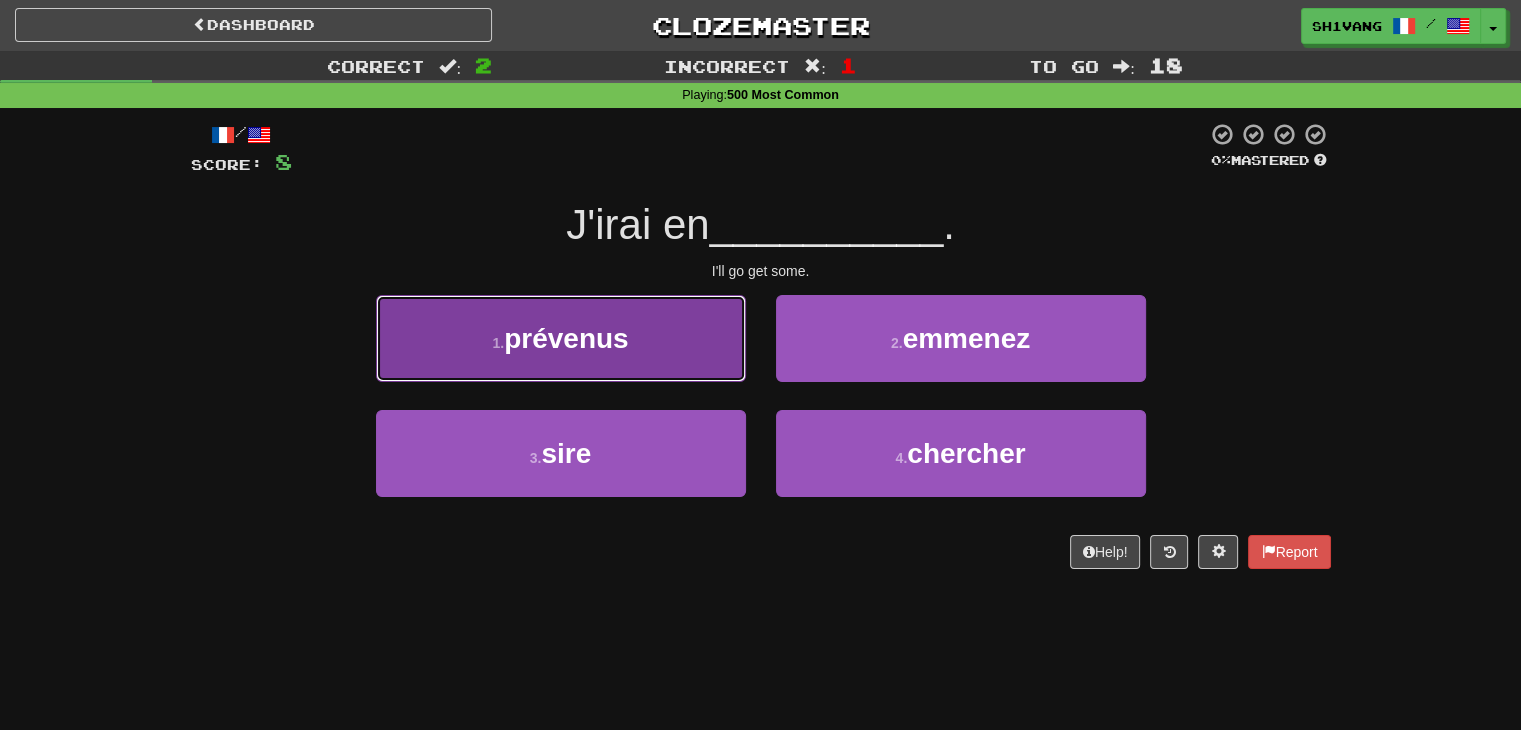 click on "1 .  prévenus" at bounding box center (561, 338) 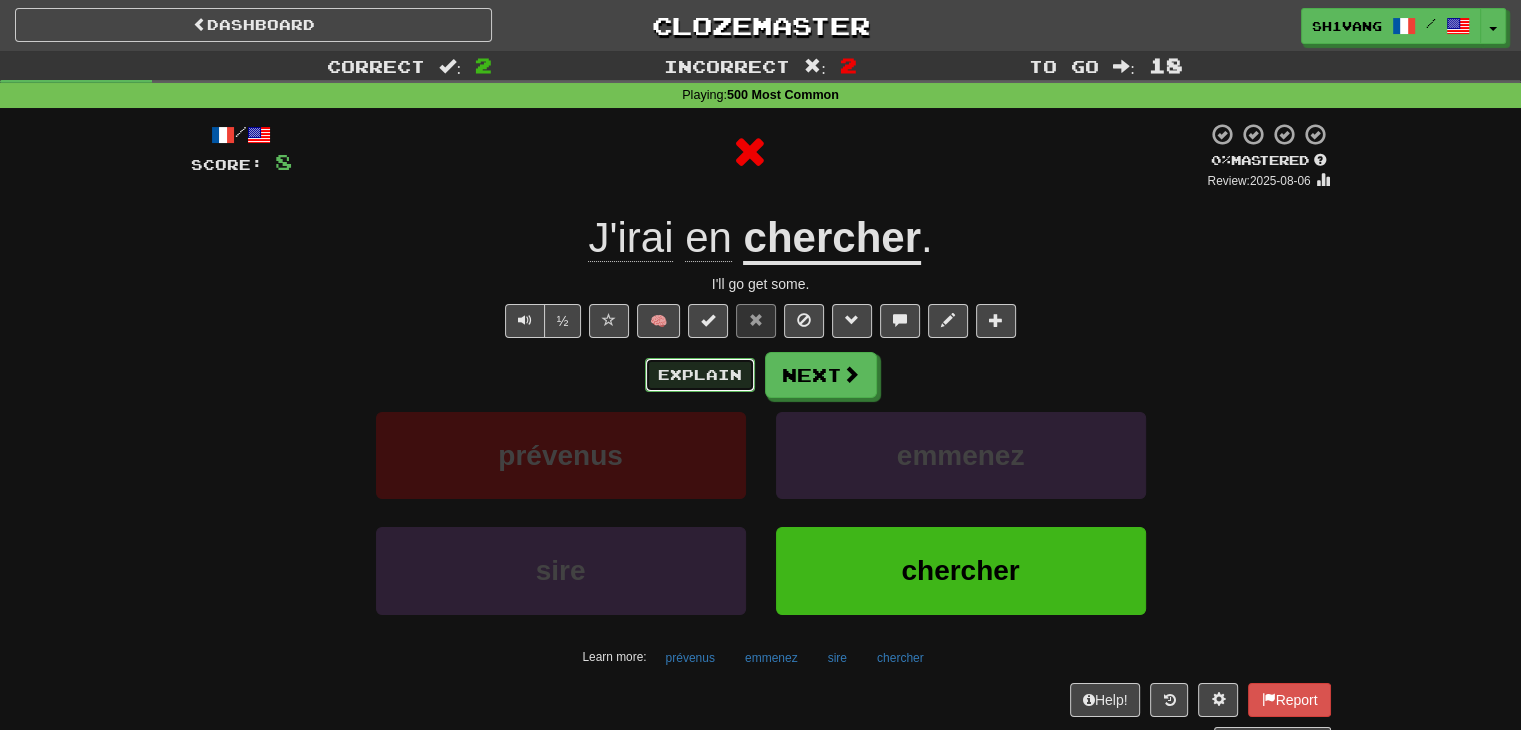click on "Explain" at bounding box center (700, 375) 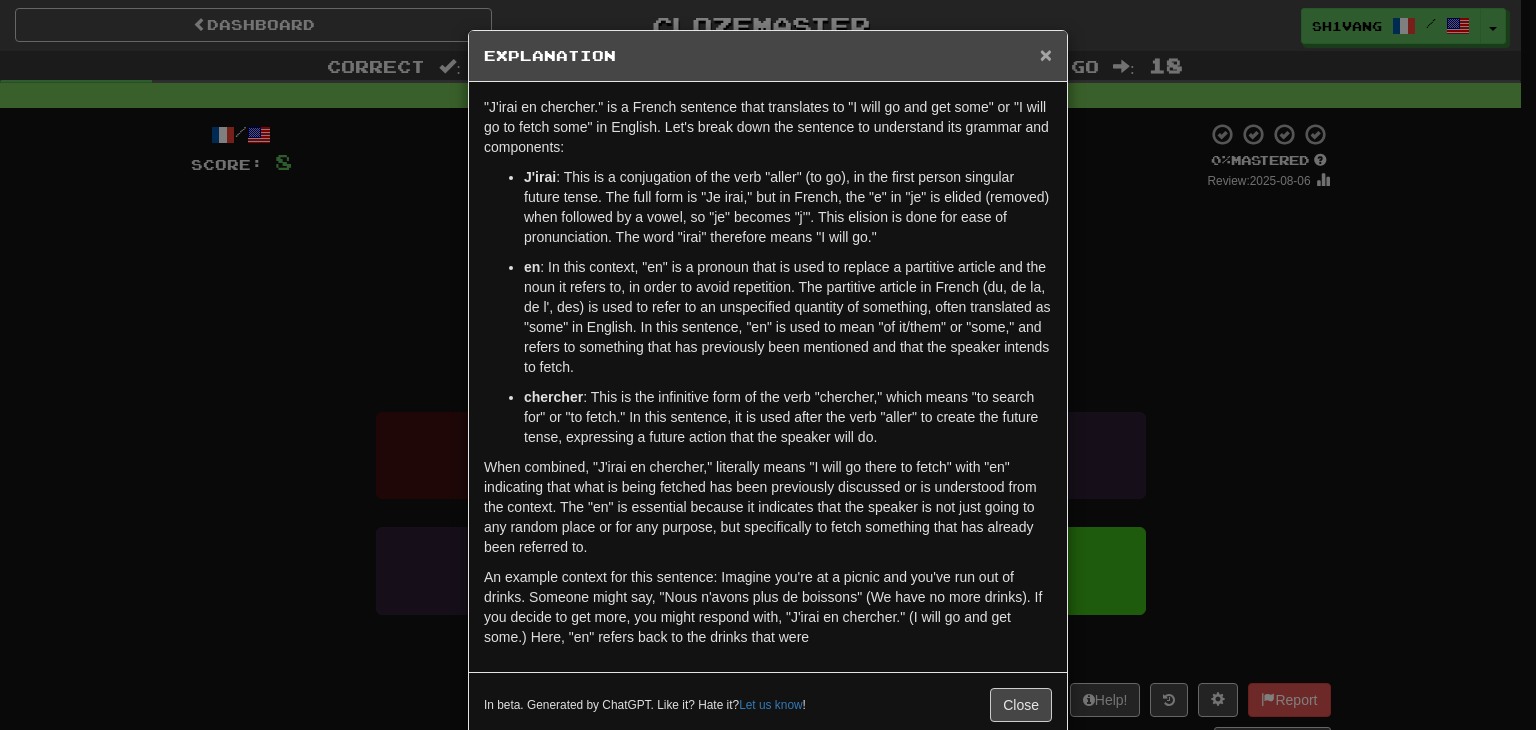 click on "×" at bounding box center [1046, 54] 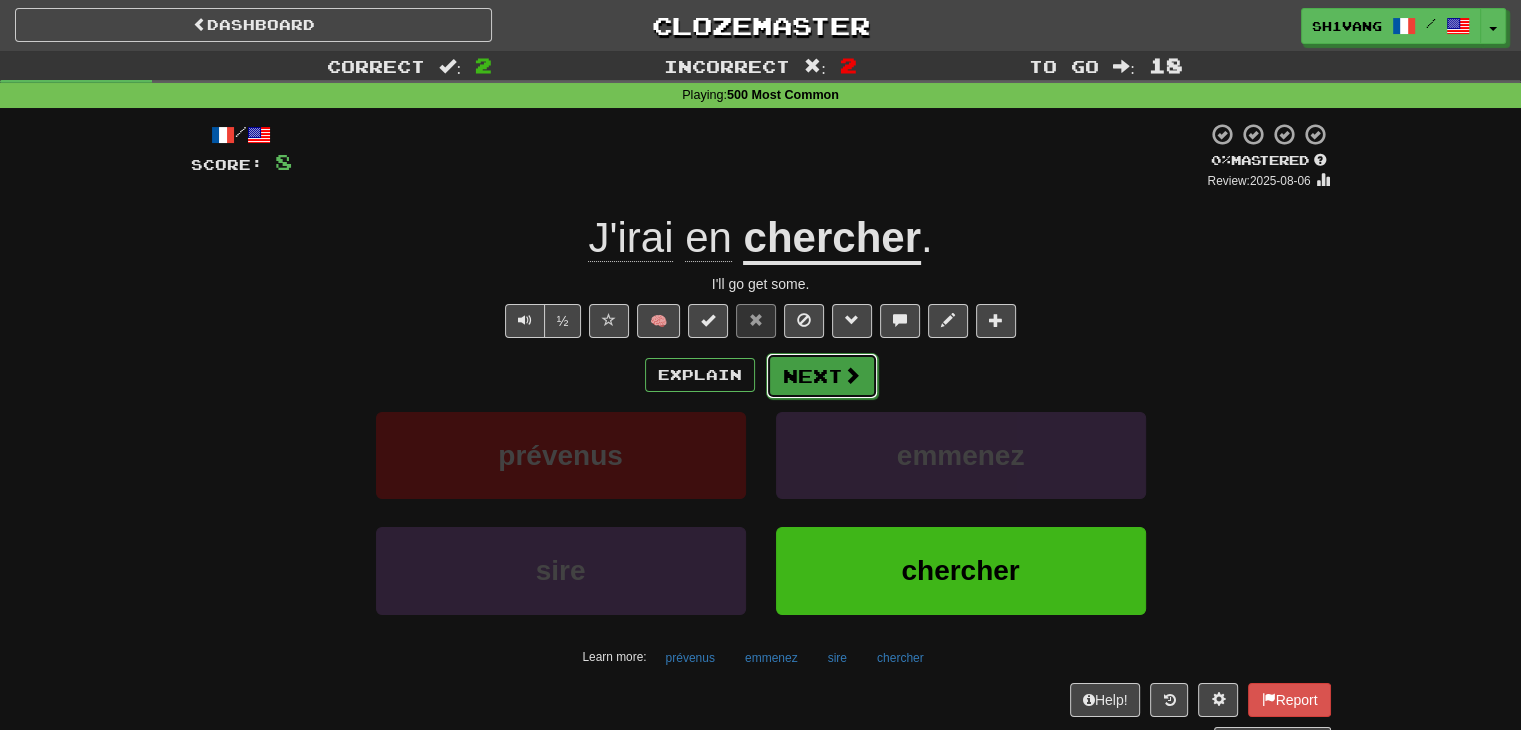 click on "Next" at bounding box center [822, 376] 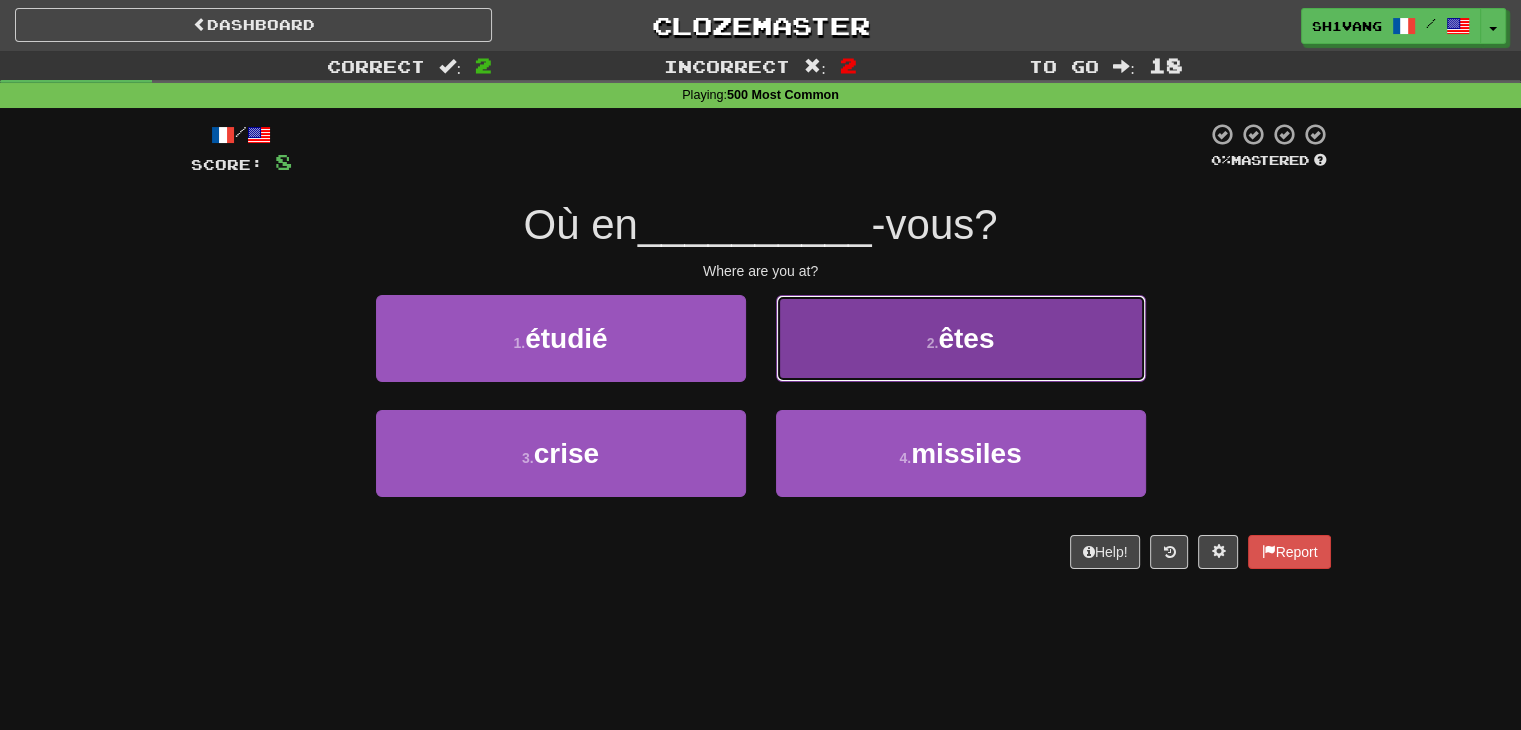 click on "2 .  êtes" at bounding box center (961, 338) 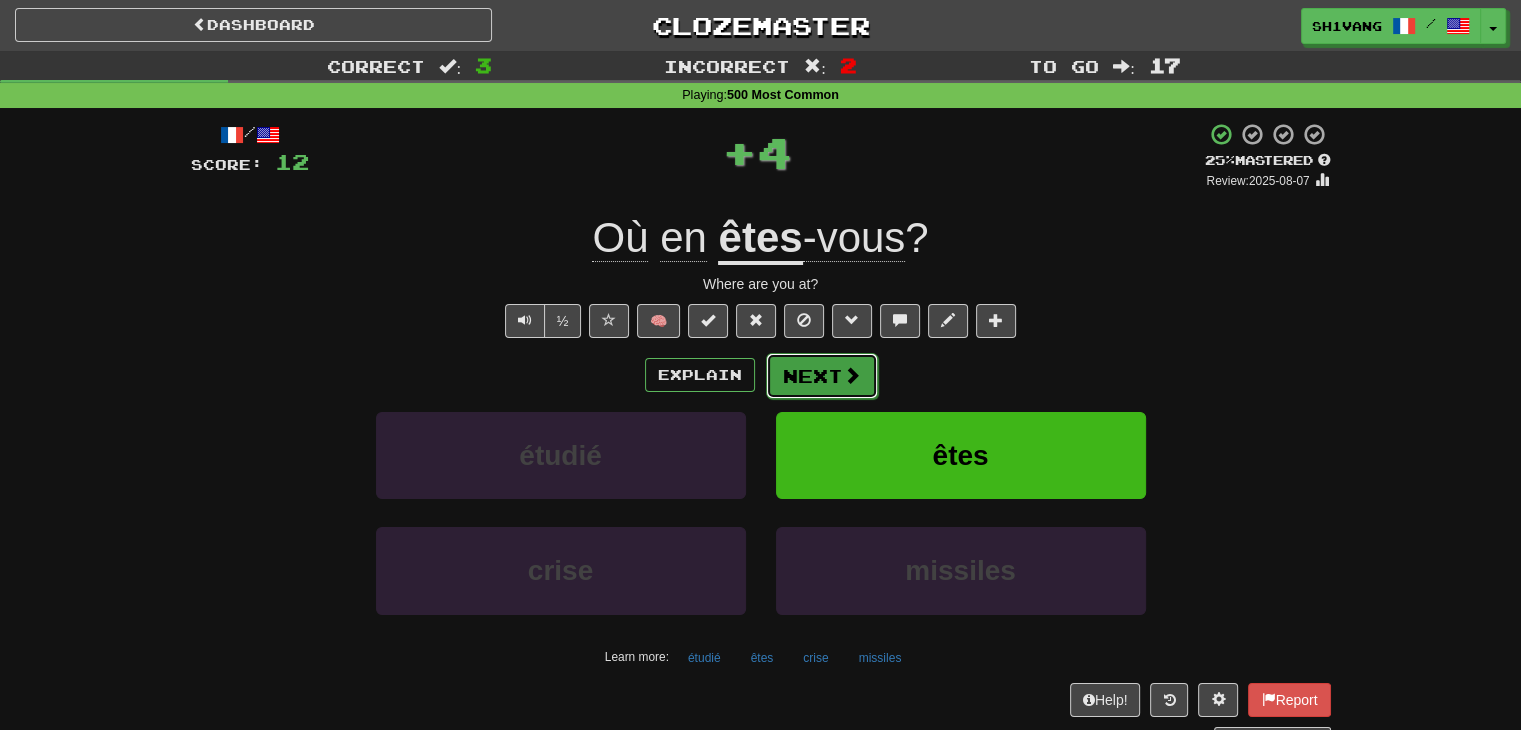 click on "Next" at bounding box center [822, 376] 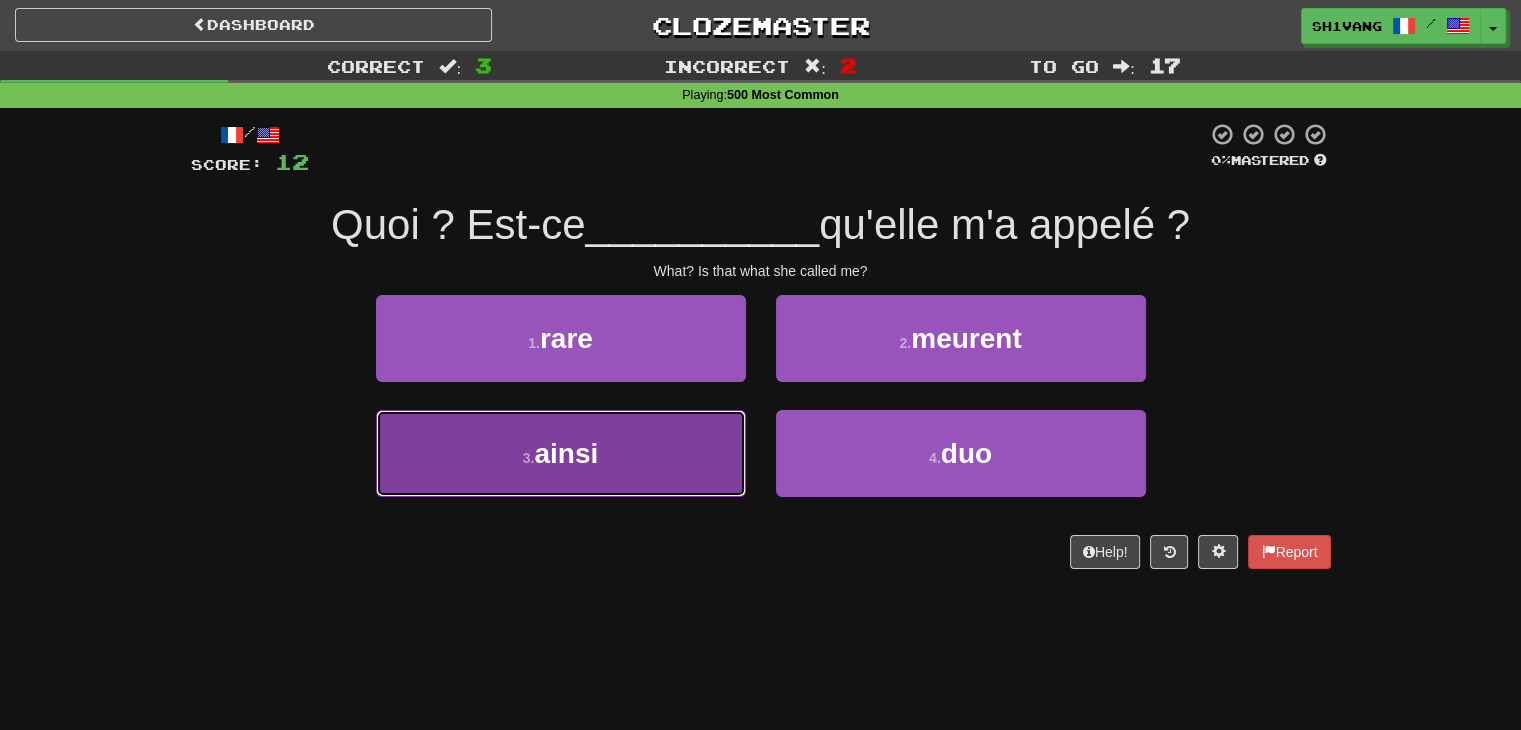 click on "3 .  ainsi" at bounding box center [561, 453] 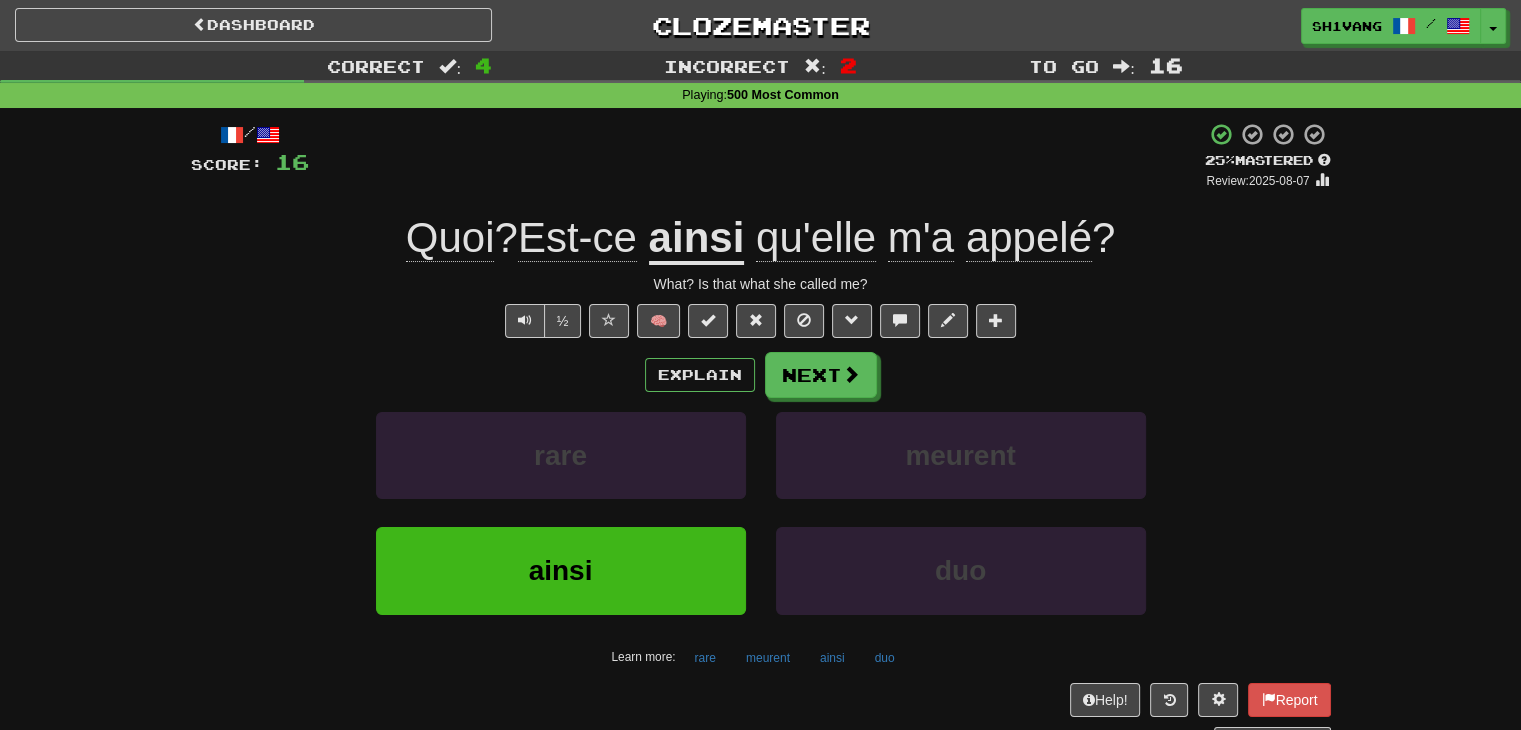 click on "ainsi" at bounding box center [697, 239] 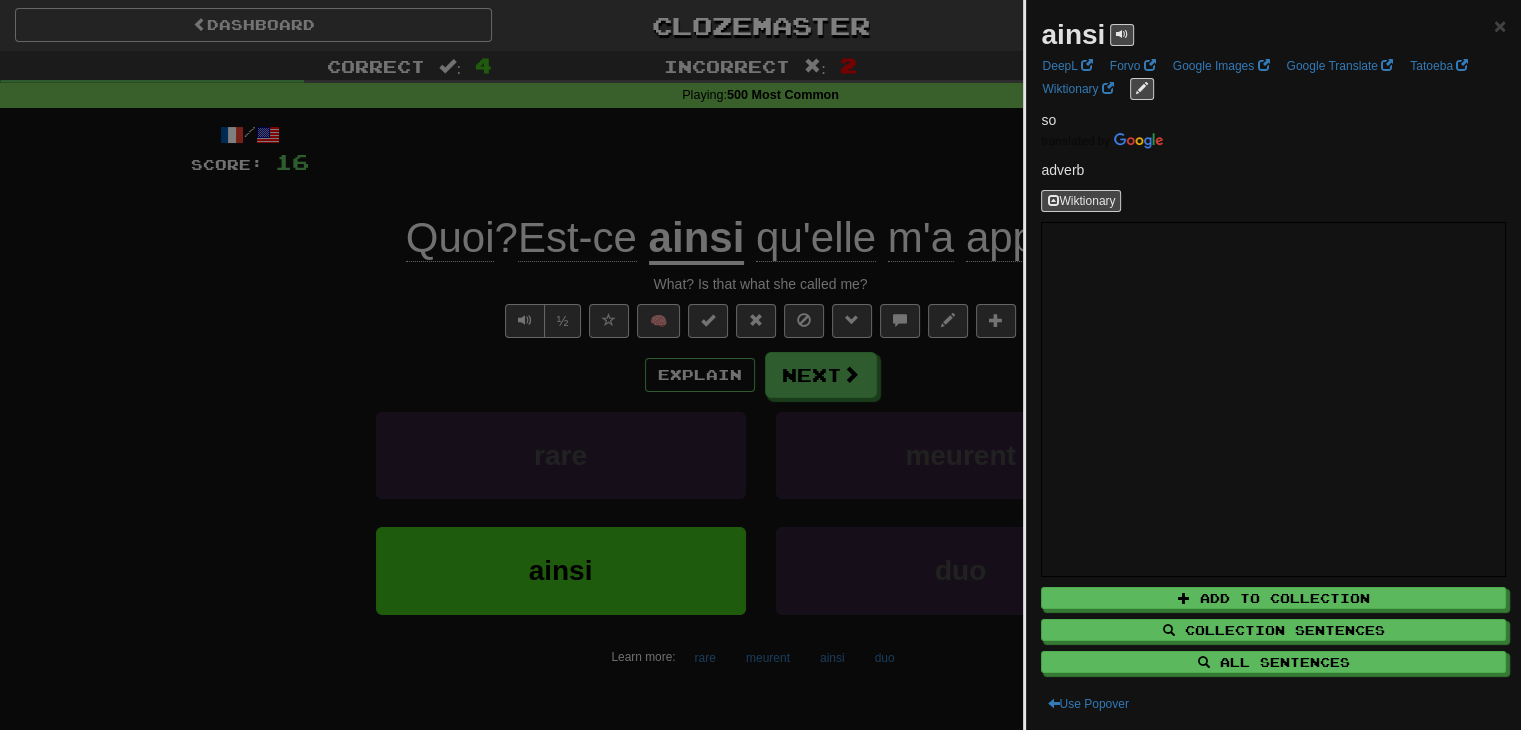 click at bounding box center (760, 365) 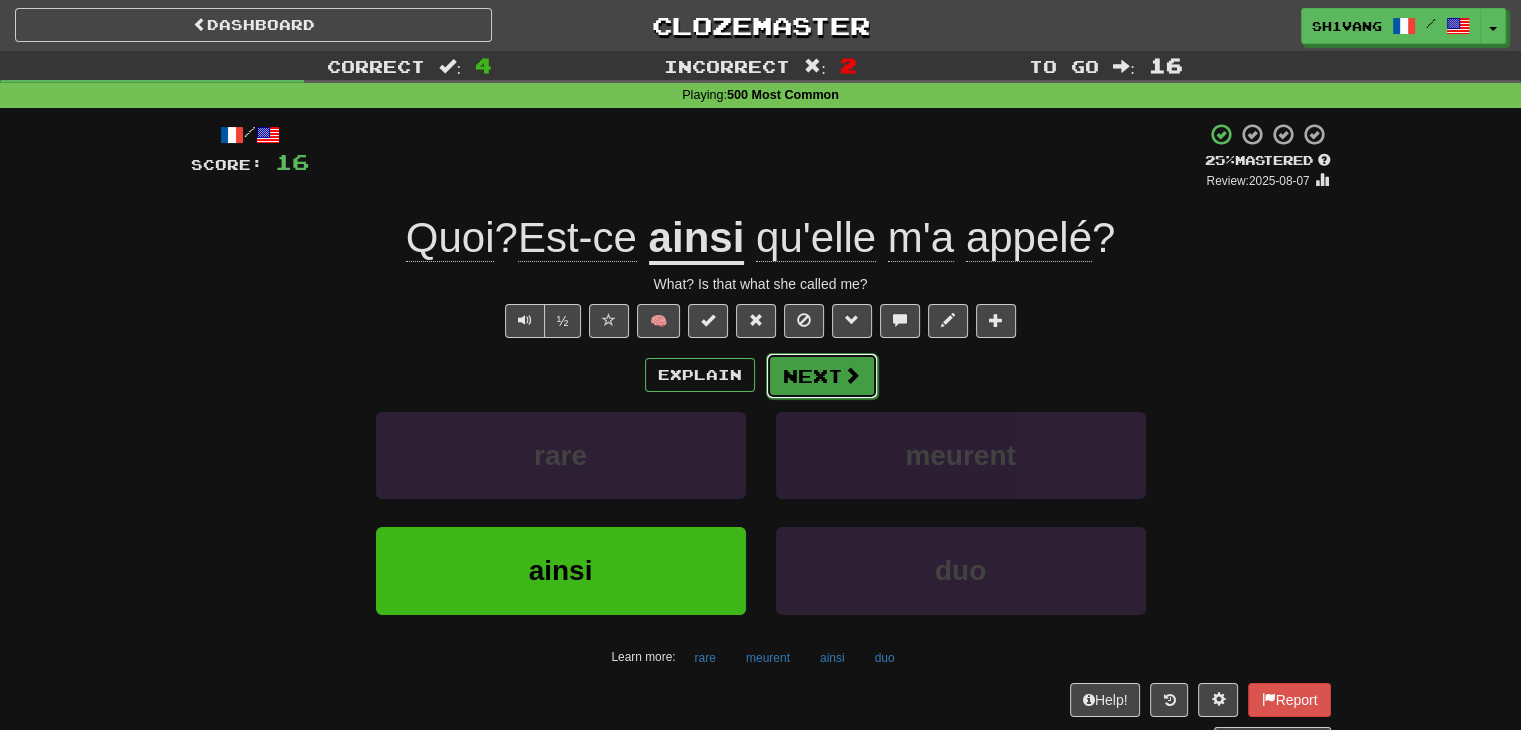 click on "Next" at bounding box center (822, 376) 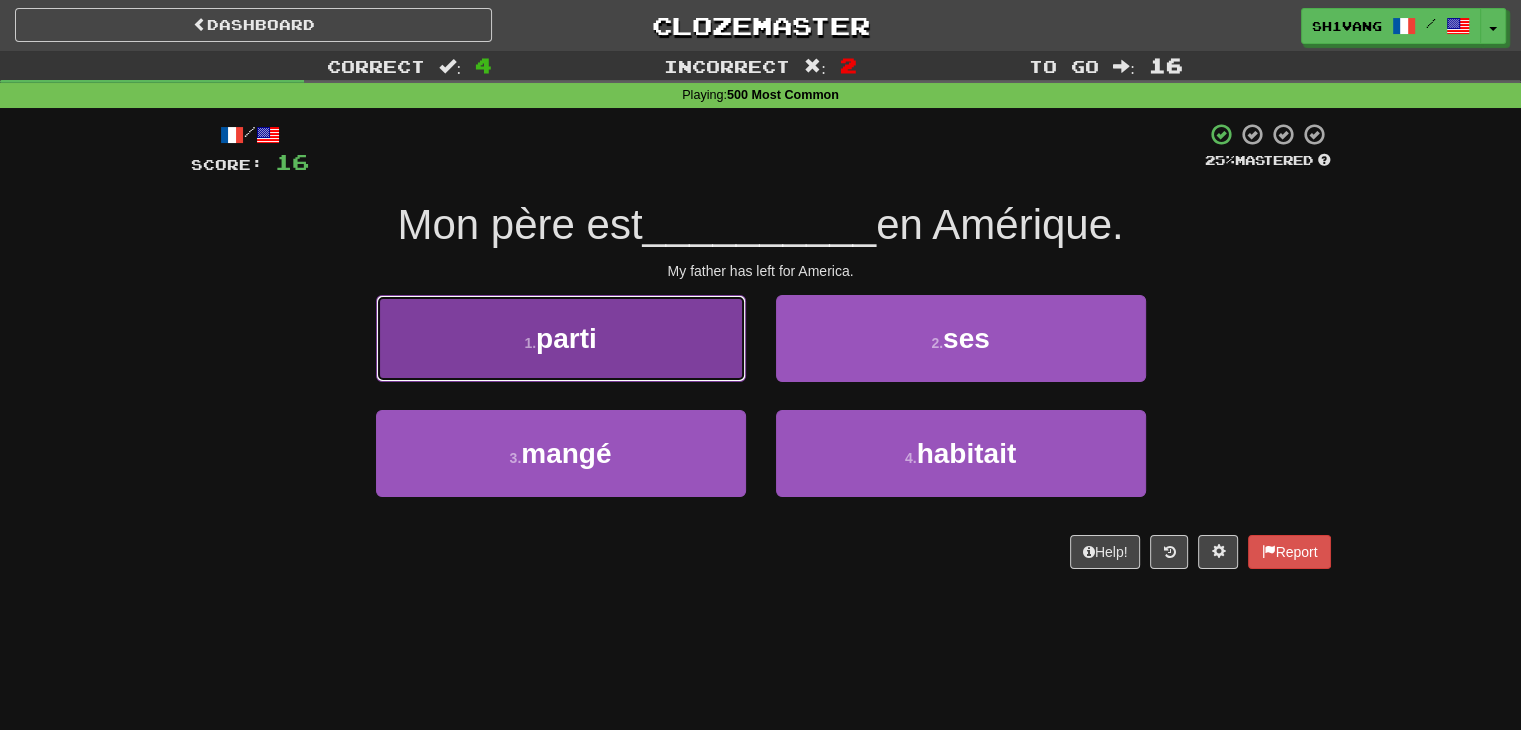click on "1 .  parti" at bounding box center [561, 338] 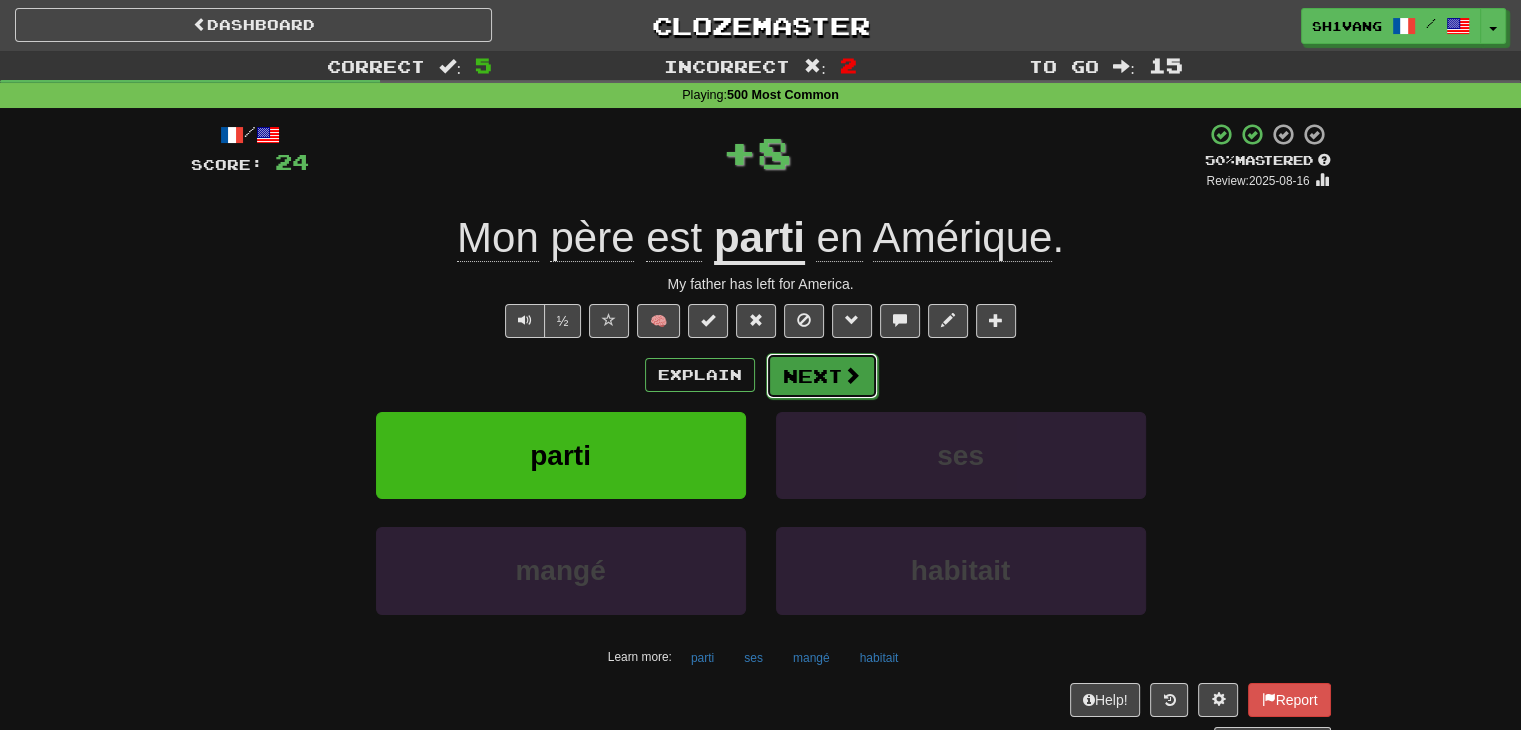 click on "Next" at bounding box center [822, 376] 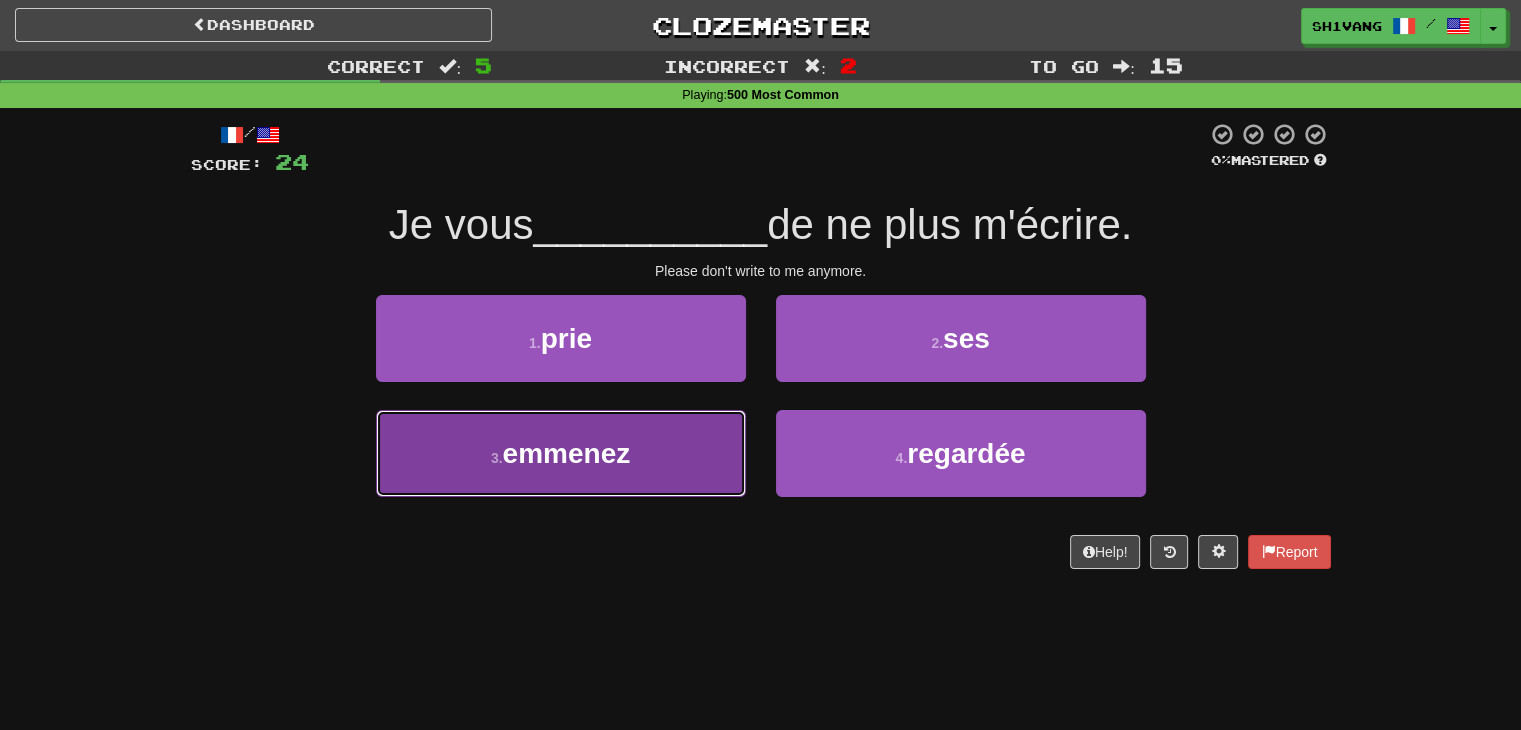 click on "3 .  emmenez" at bounding box center (561, 453) 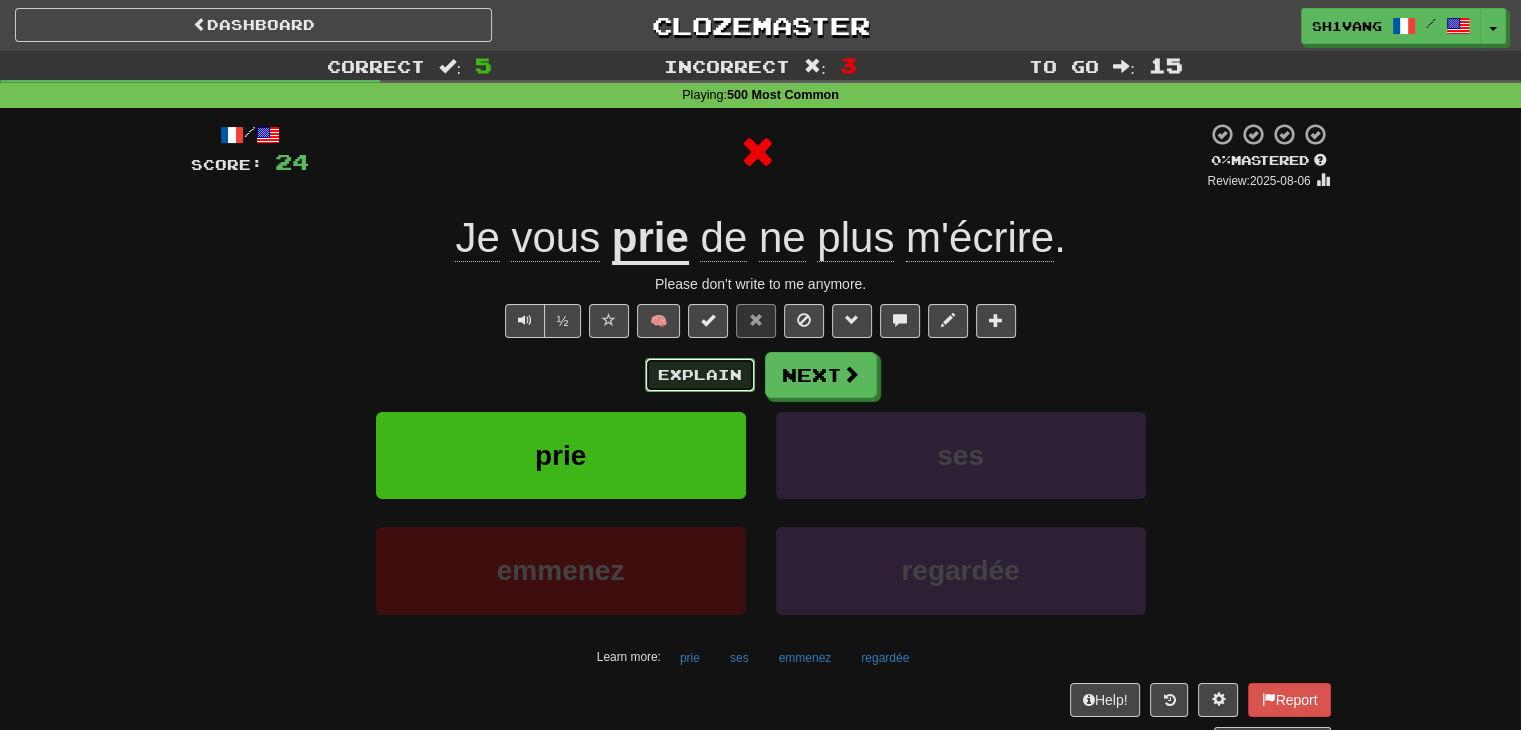 click on "Explain" at bounding box center (700, 375) 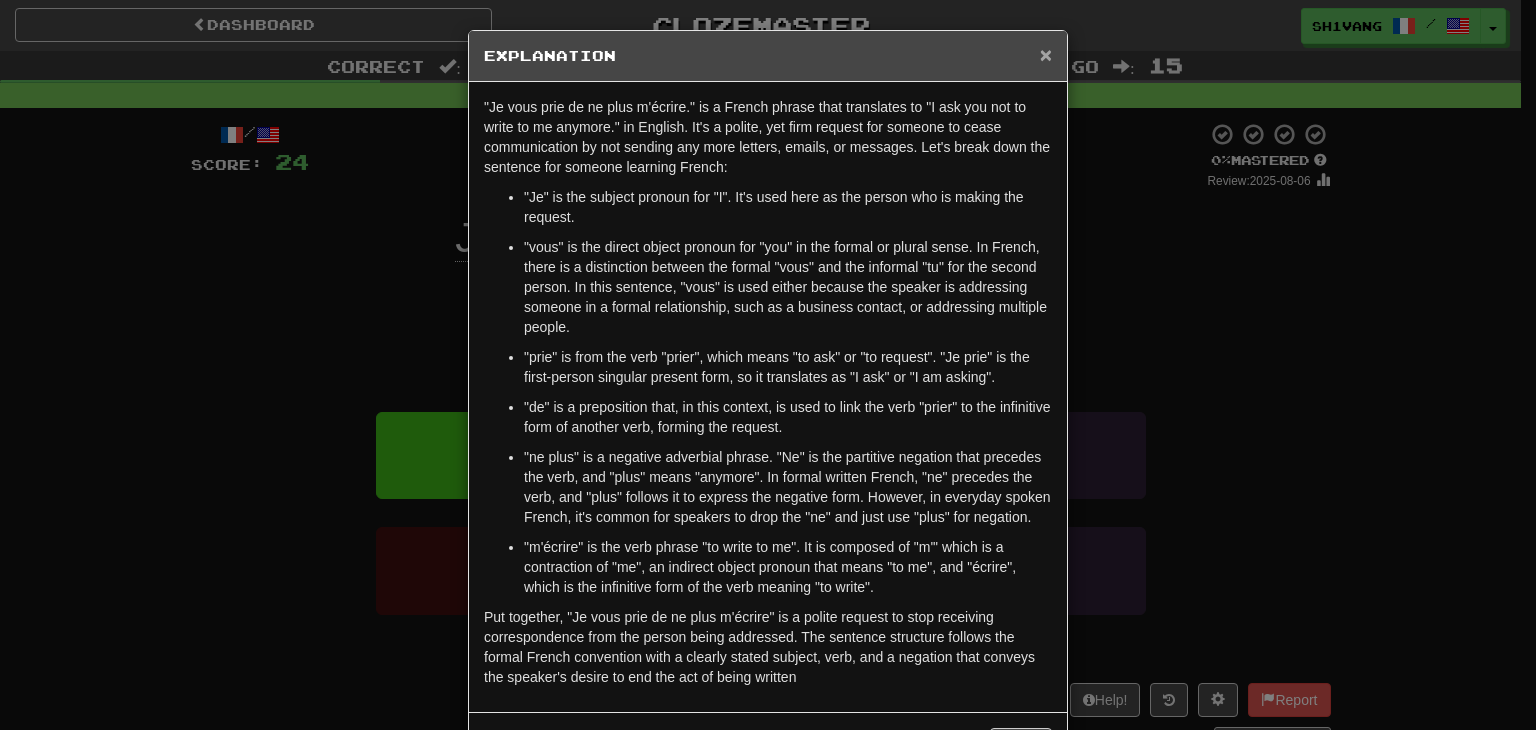 click on "×" at bounding box center (1046, 54) 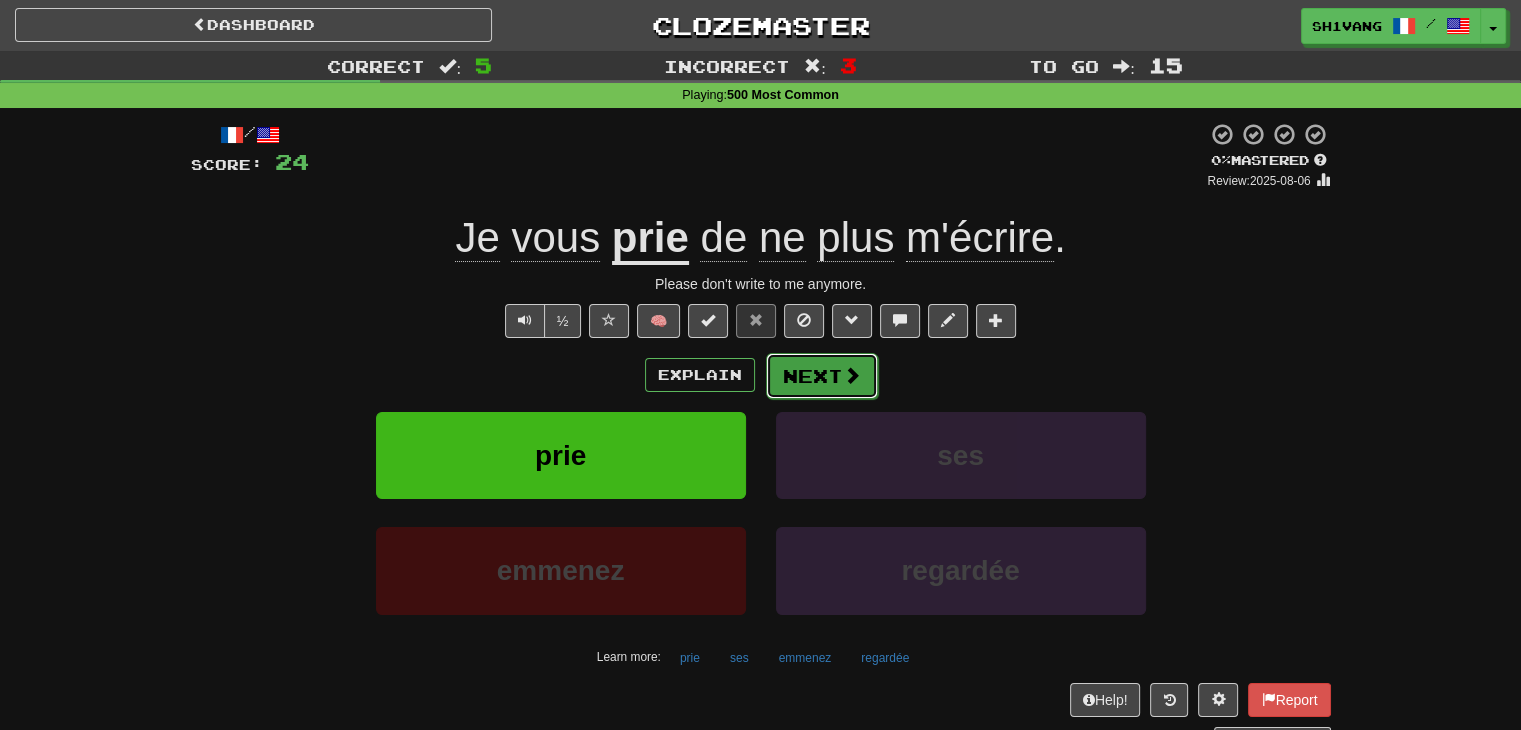 click at bounding box center (852, 375) 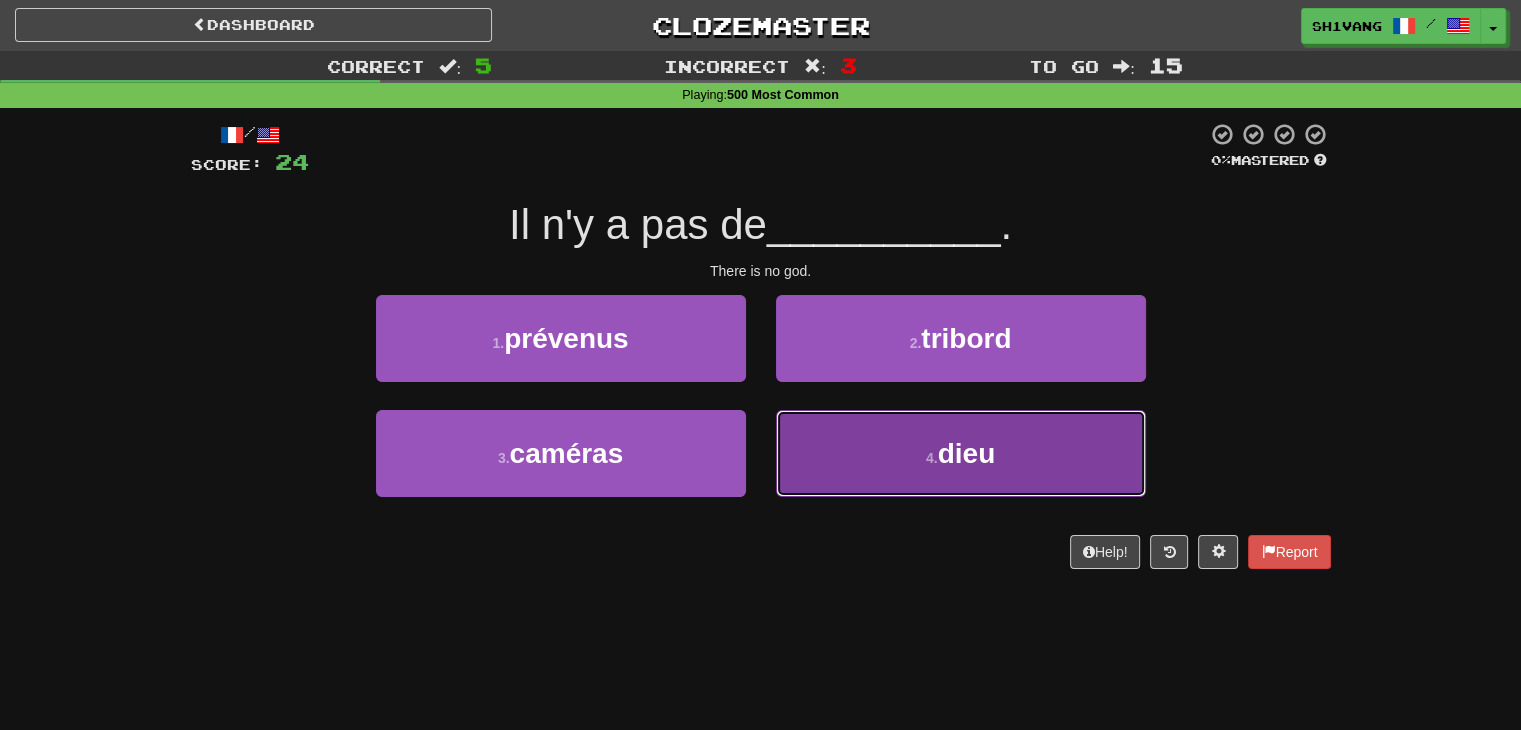 click on "4 .  dieu" at bounding box center [961, 453] 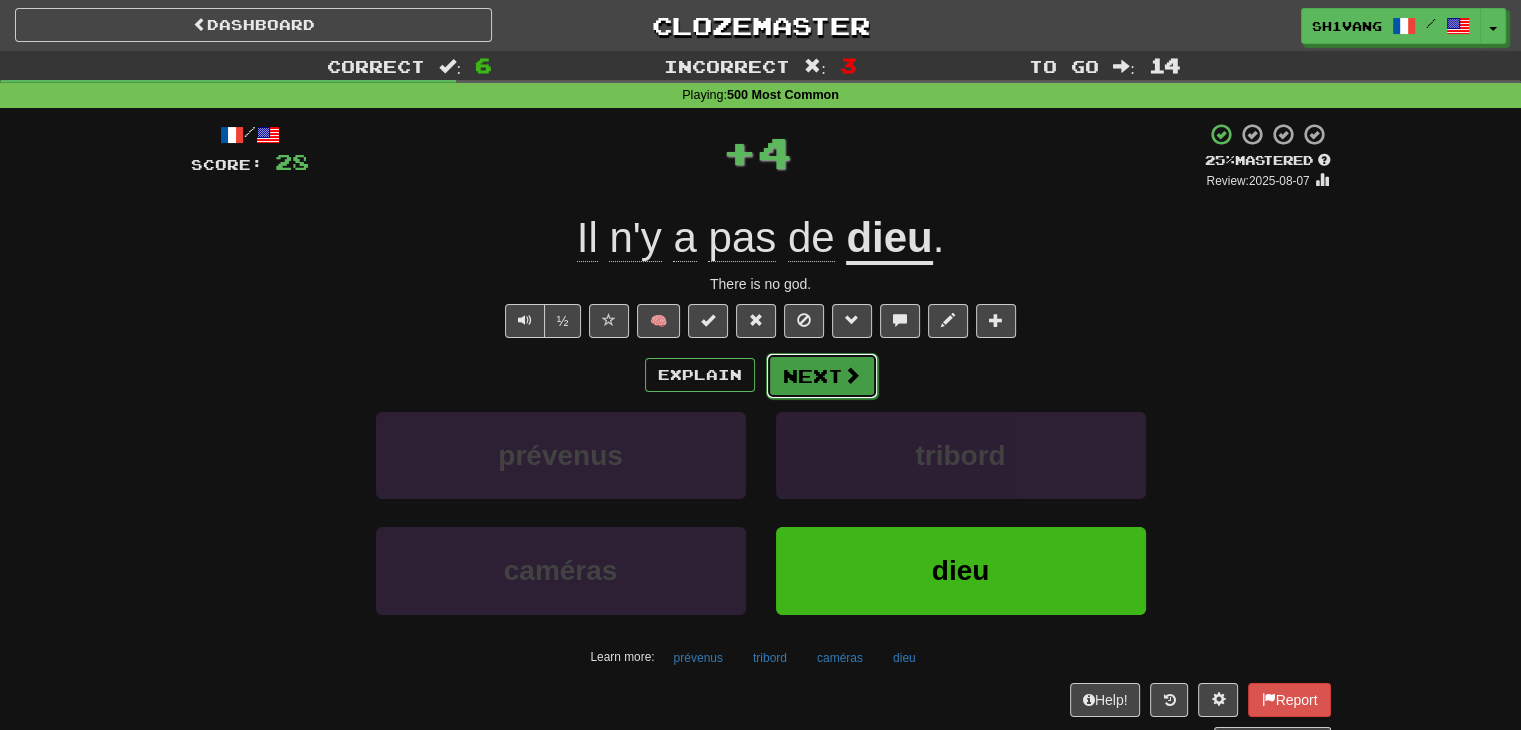 click on "Next" at bounding box center [822, 376] 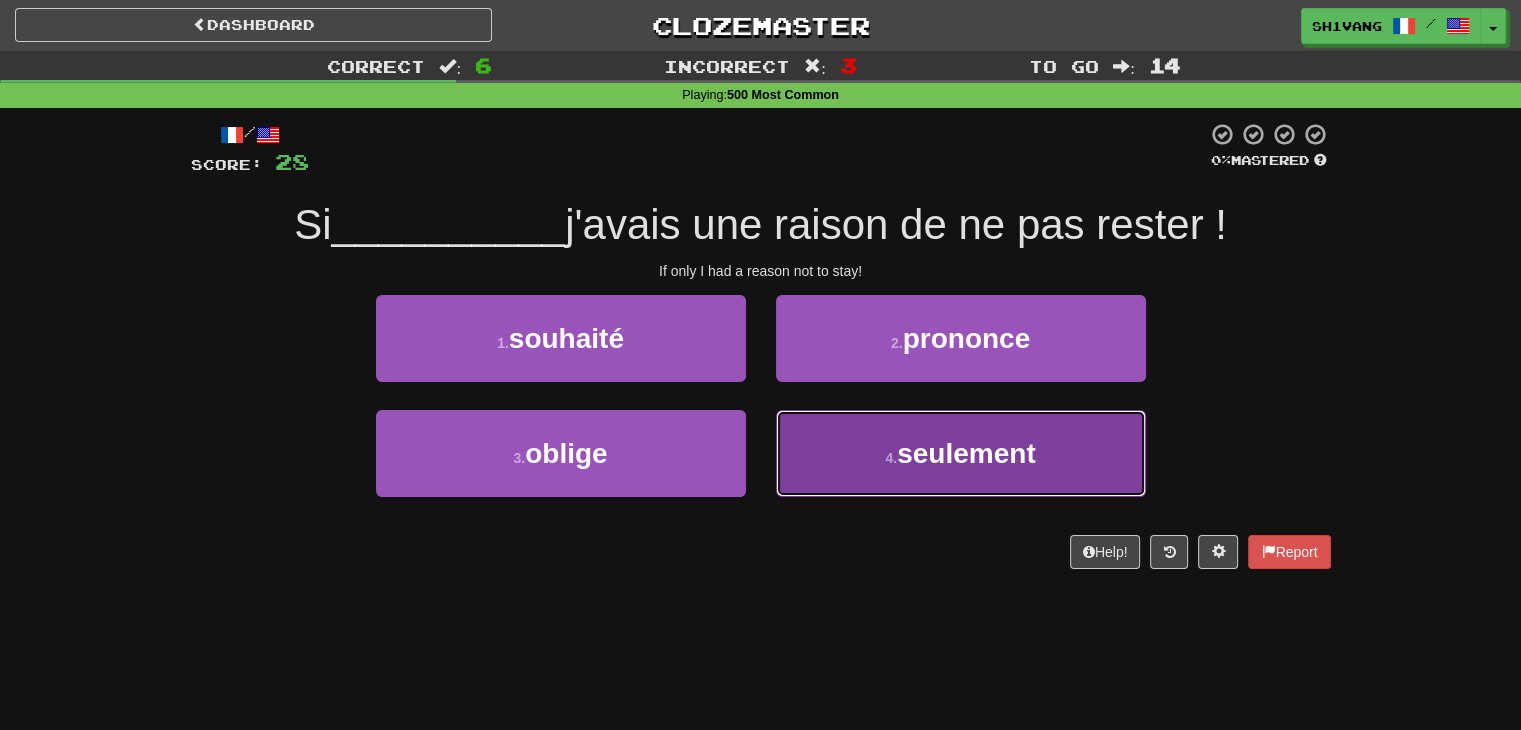 click on "4 ." at bounding box center [891, 458] 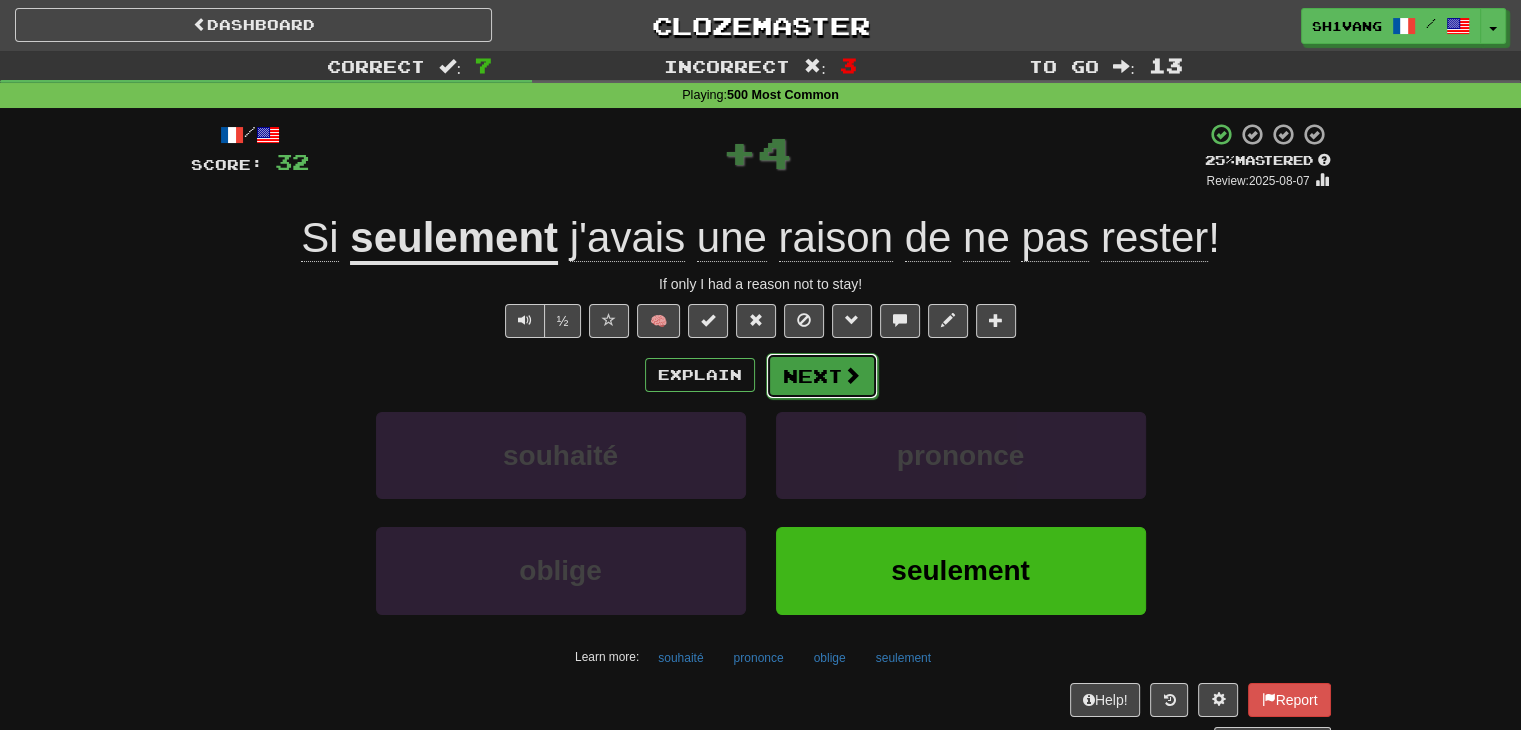 click on "Next" at bounding box center [822, 376] 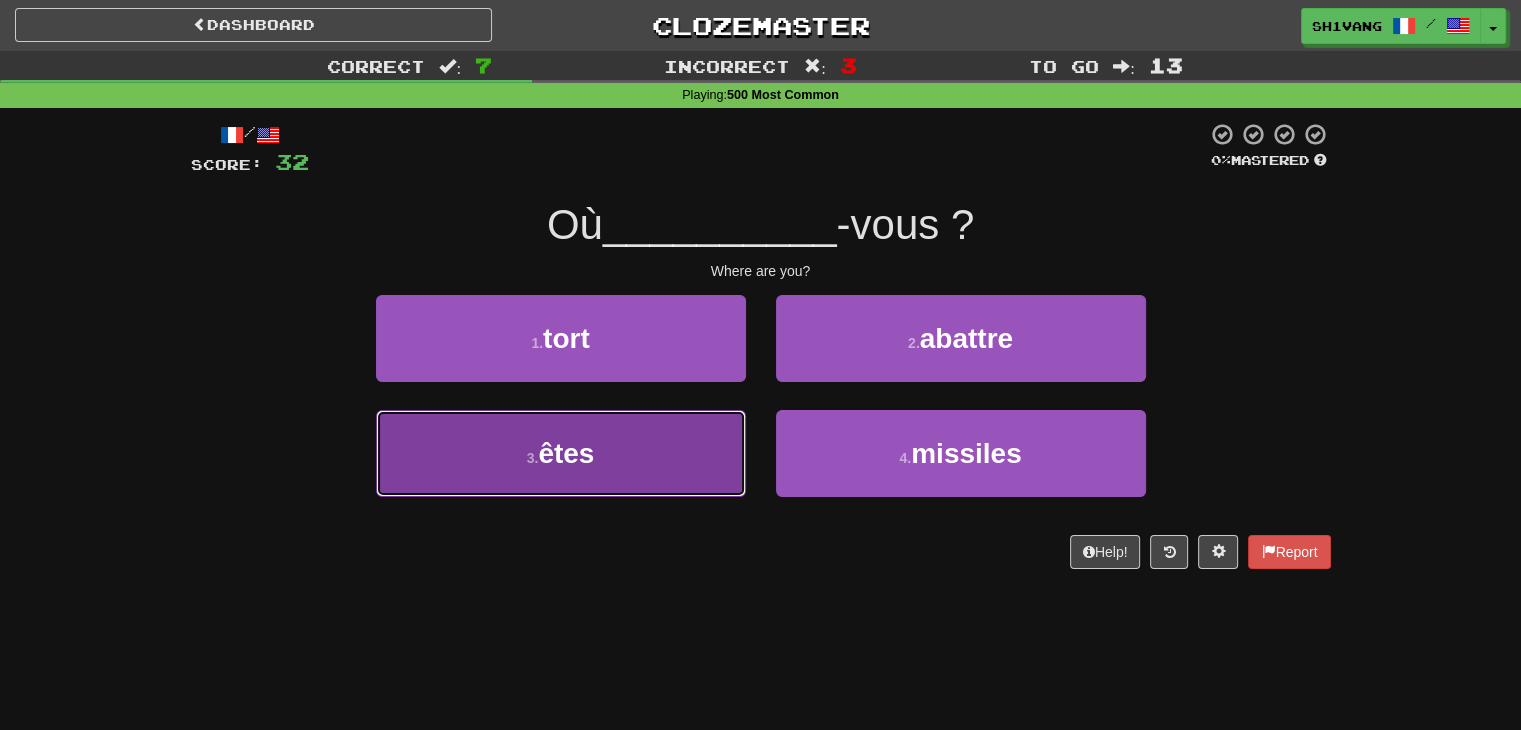 click on "3 .  êtes" at bounding box center (561, 453) 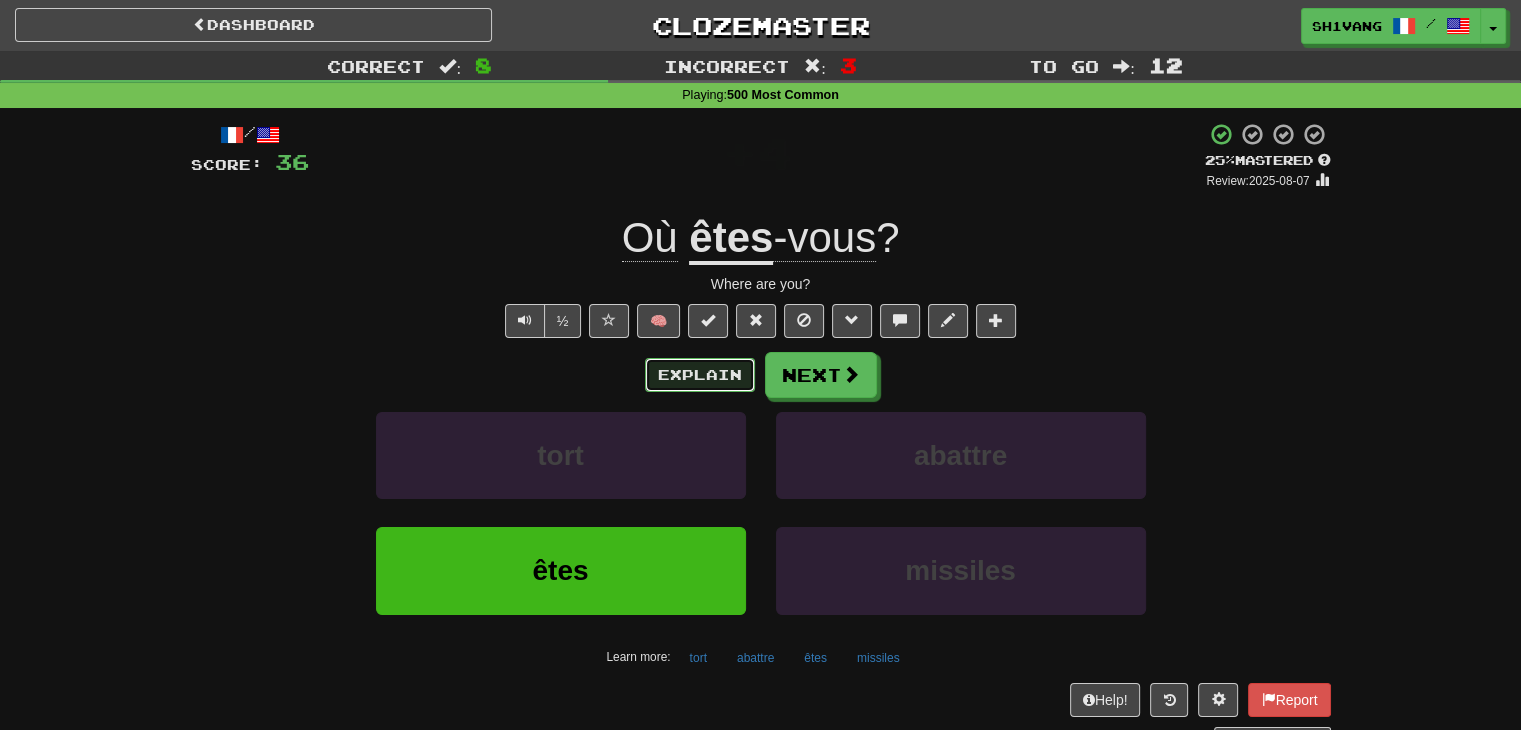 click on "Explain" at bounding box center [700, 375] 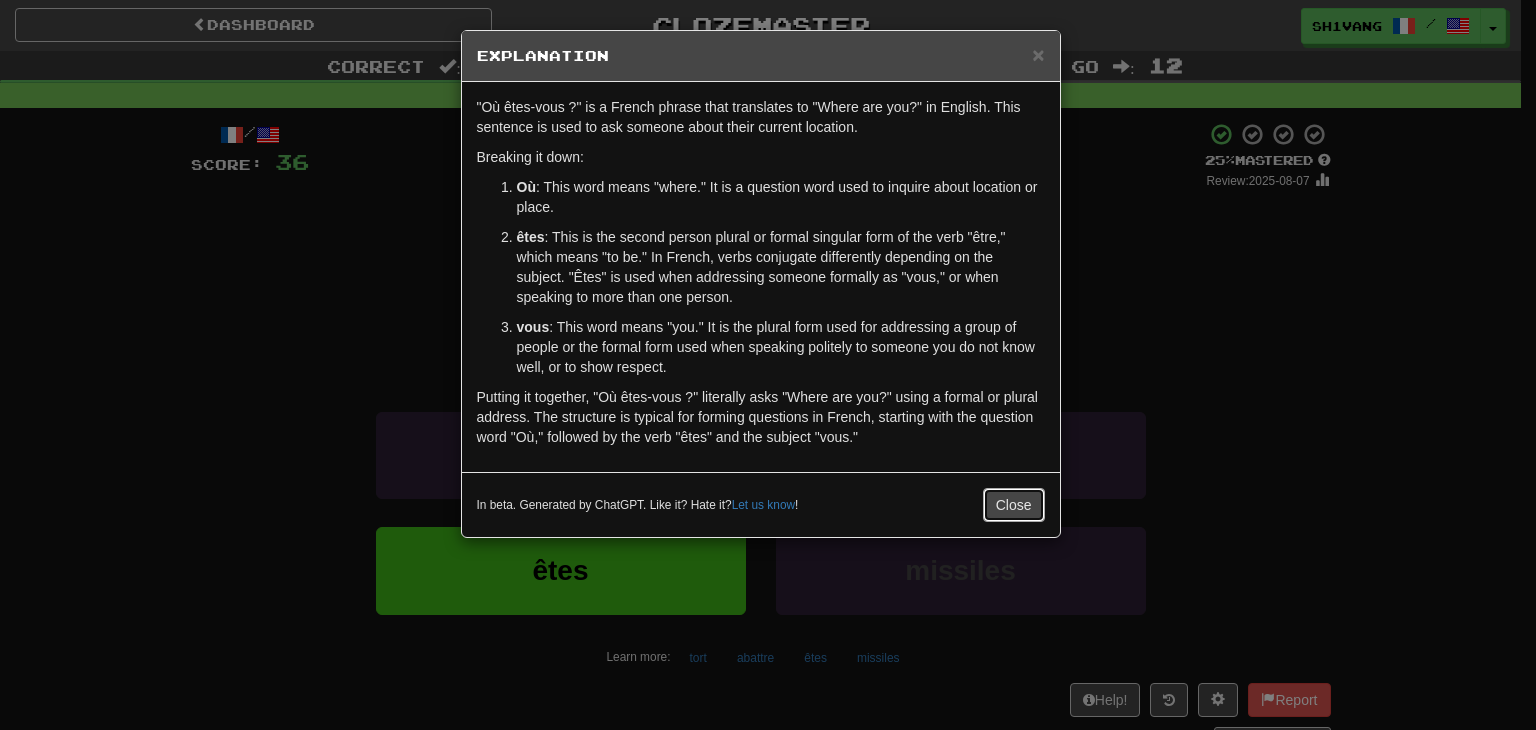 click on "Close" at bounding box center (1014, 505) 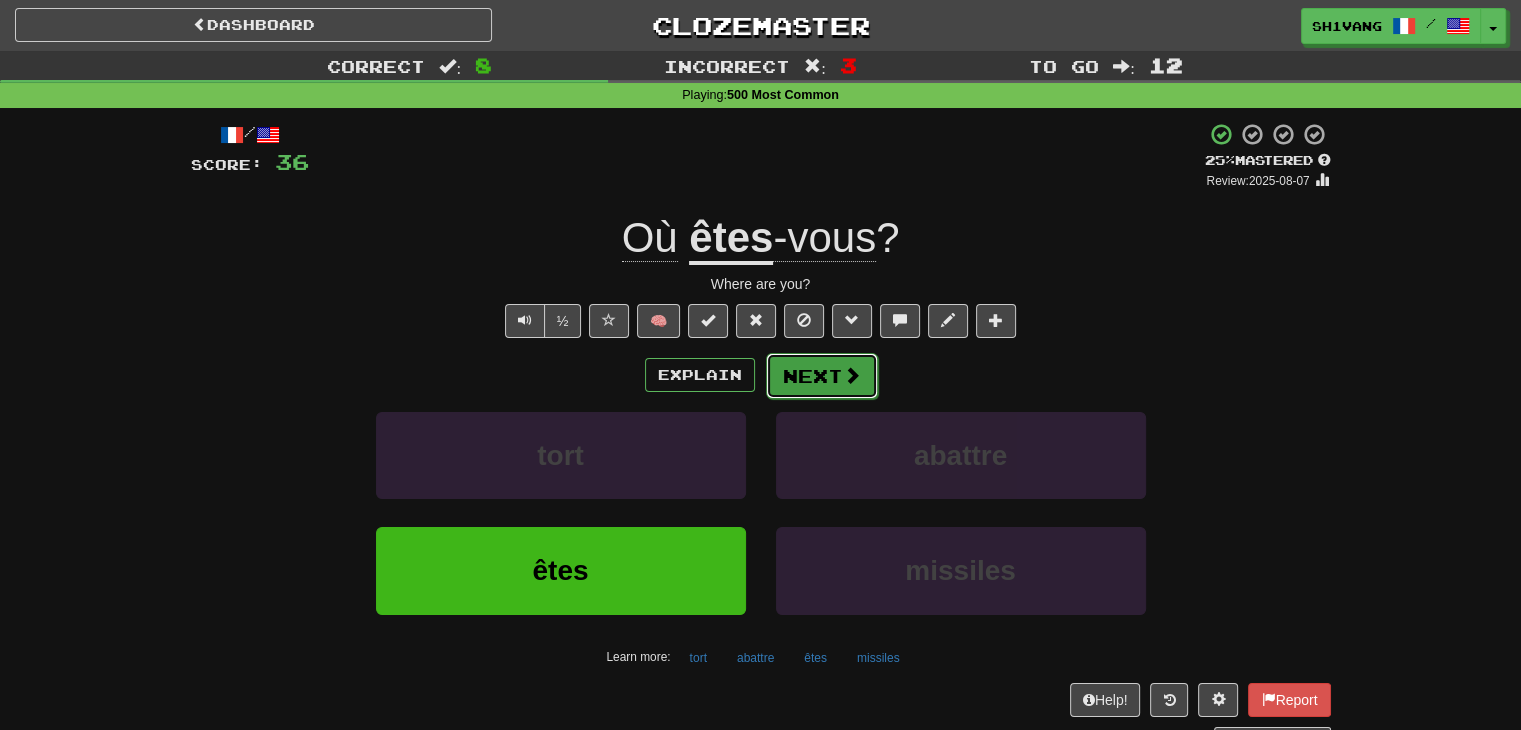 click on "Next" at bounding box center [822, 376] 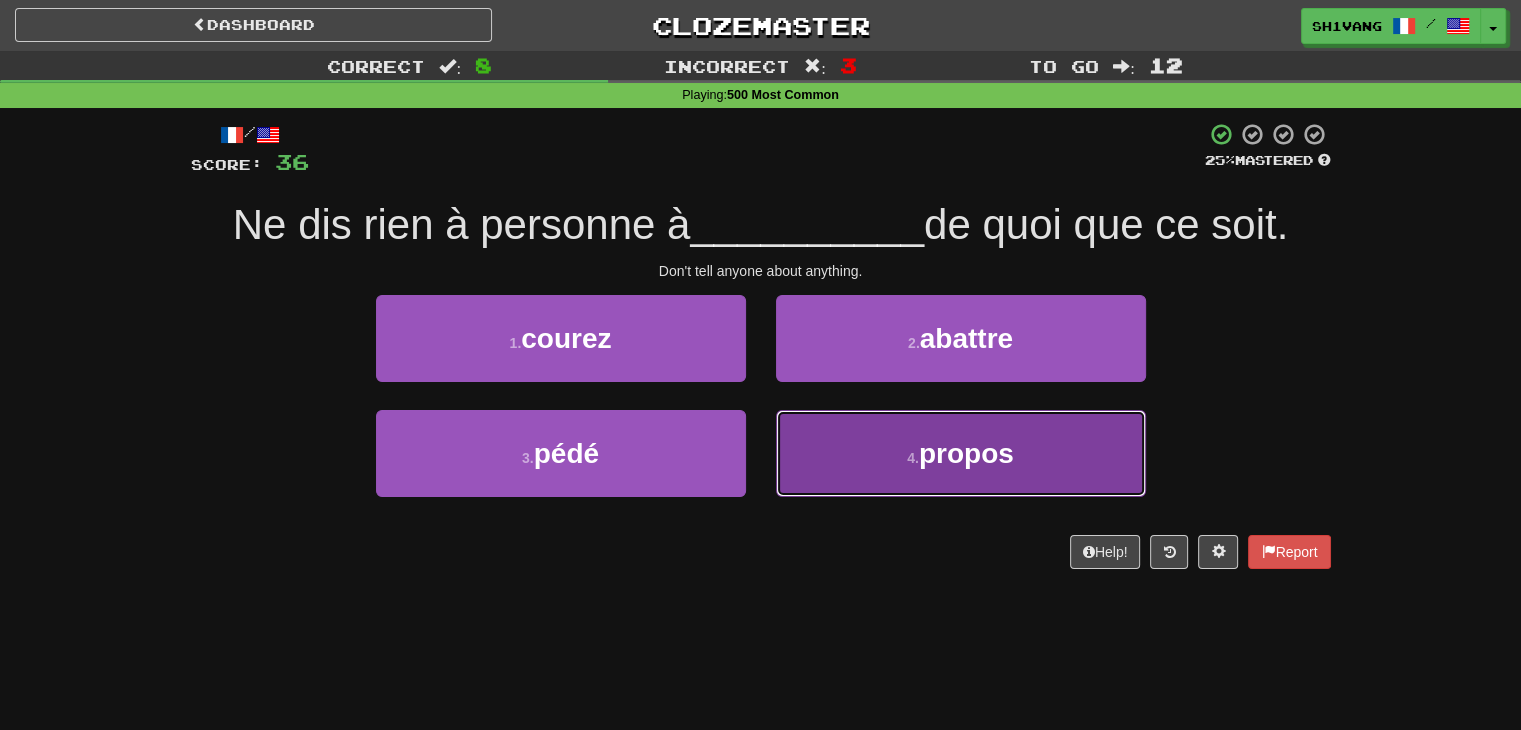 click on "4 .  propos" at bounding box center (961, 453) 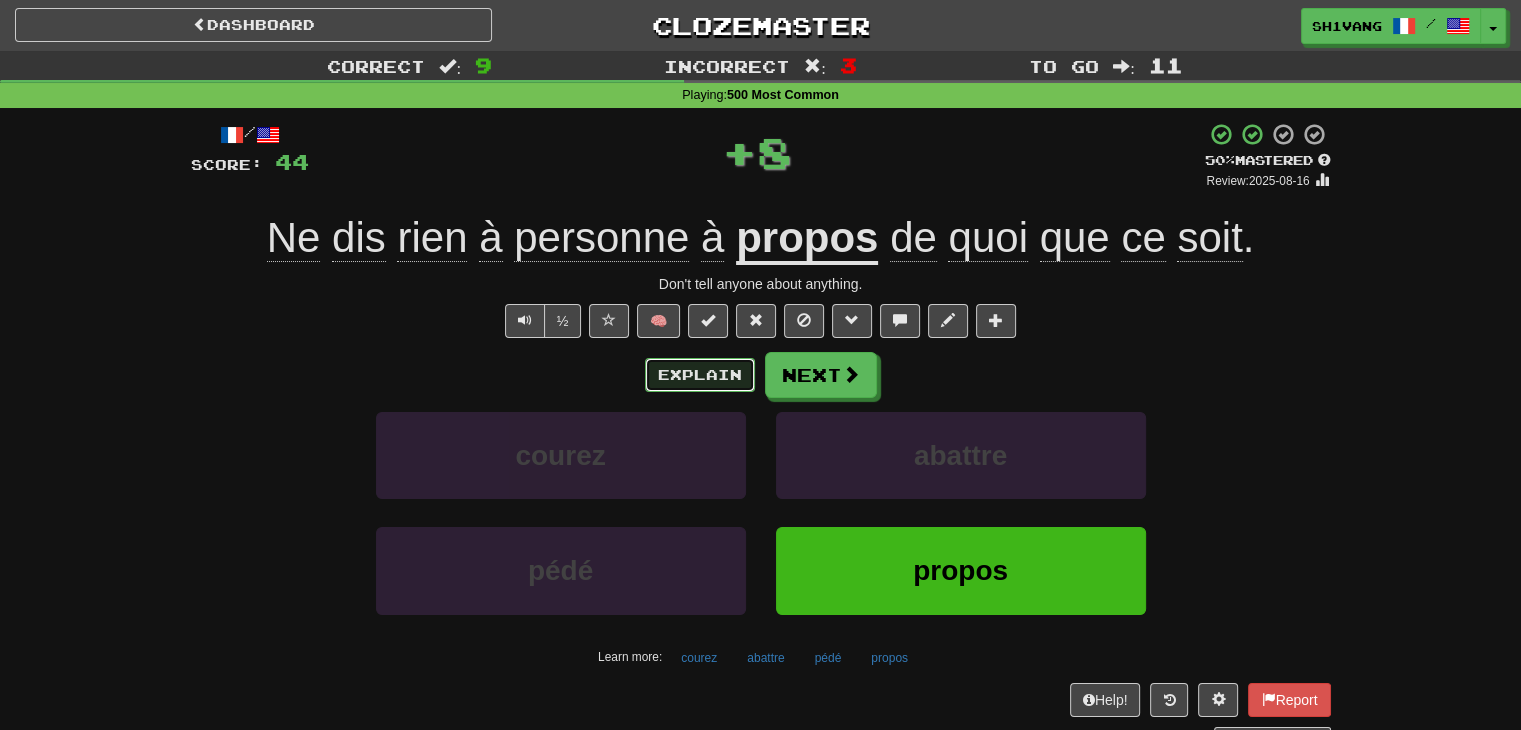 click on "Explain" at bounding box center (700, 375) 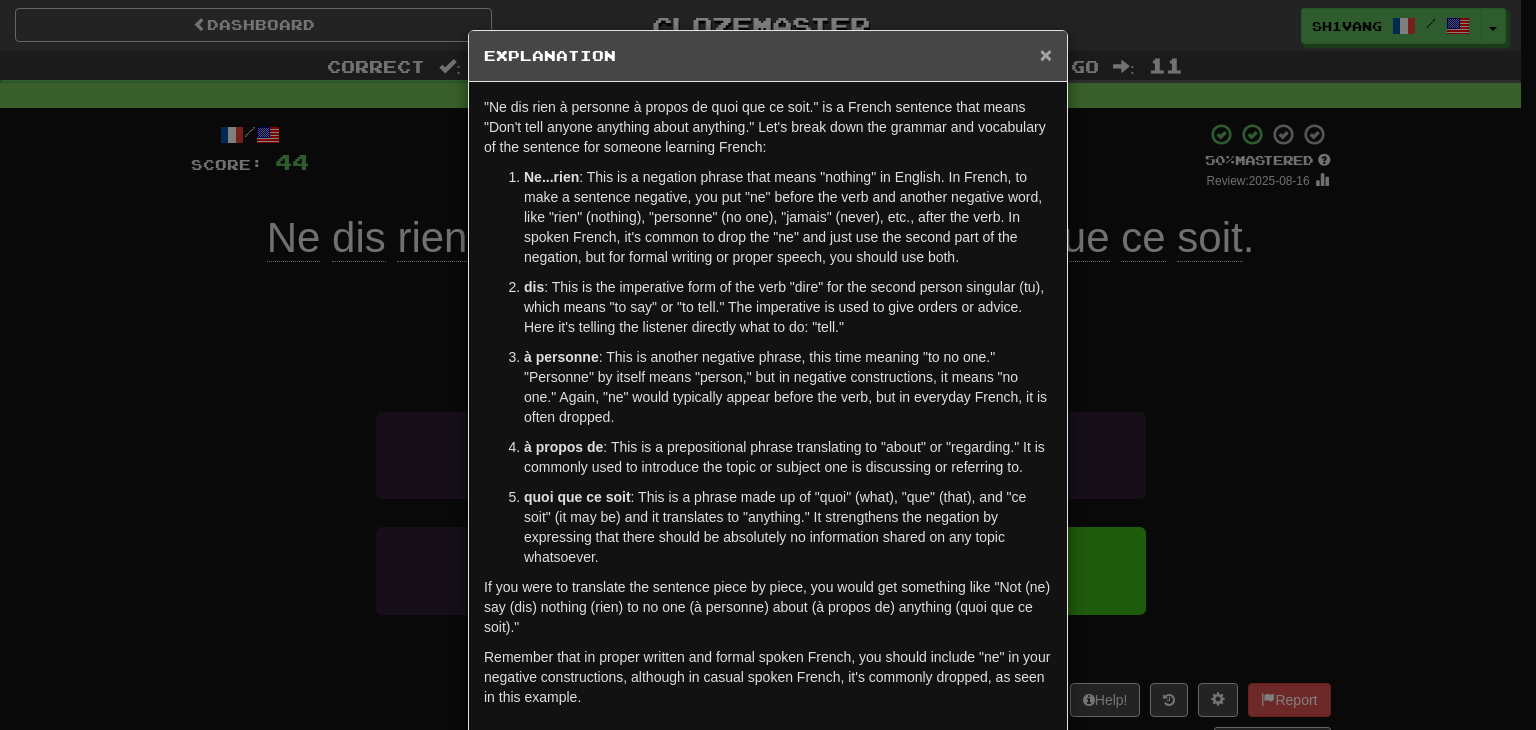 click on "×" at bounding box center (1046, 54) 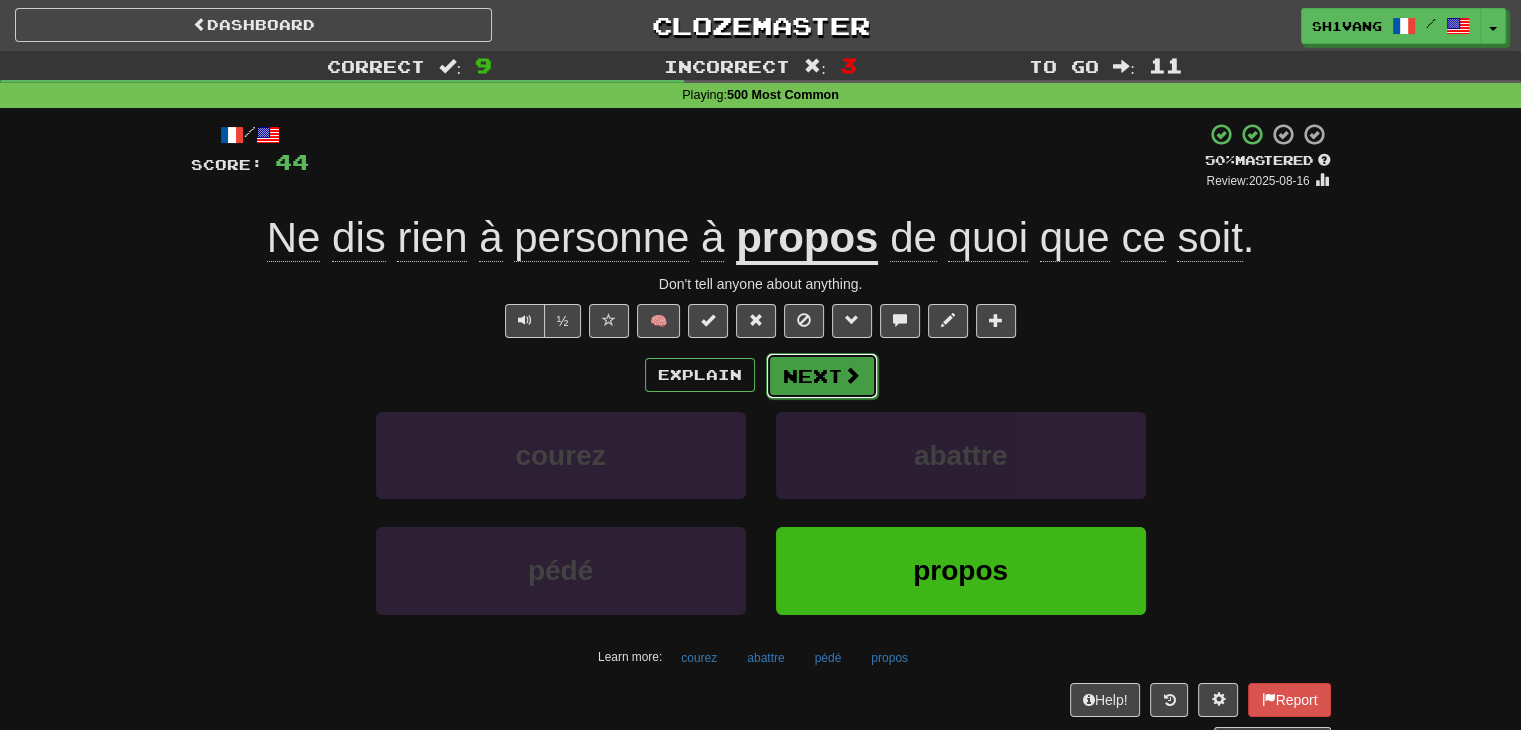 click on "Next" at bounding box center [822, 376] 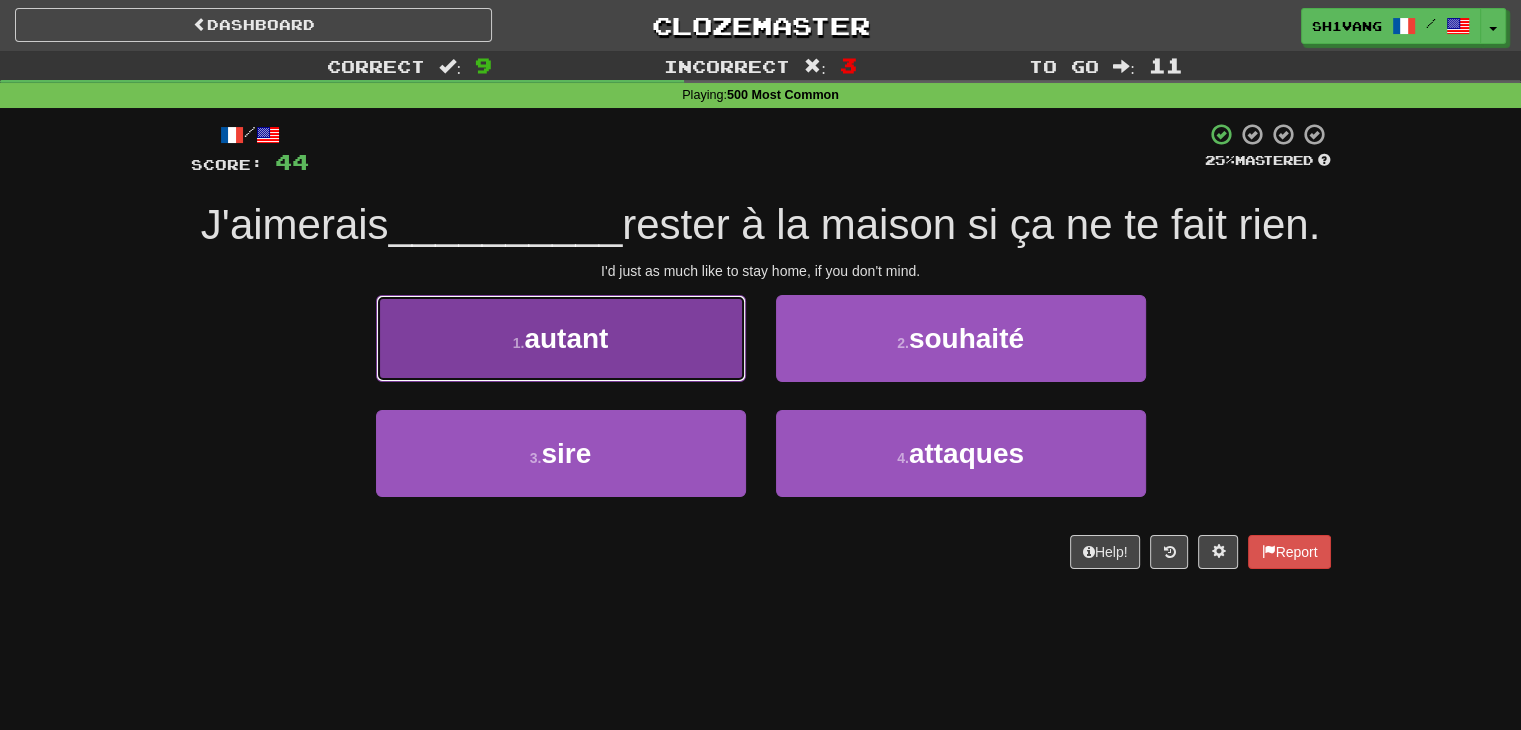 click on "1 .  autant" at bounding box center (561, 338) 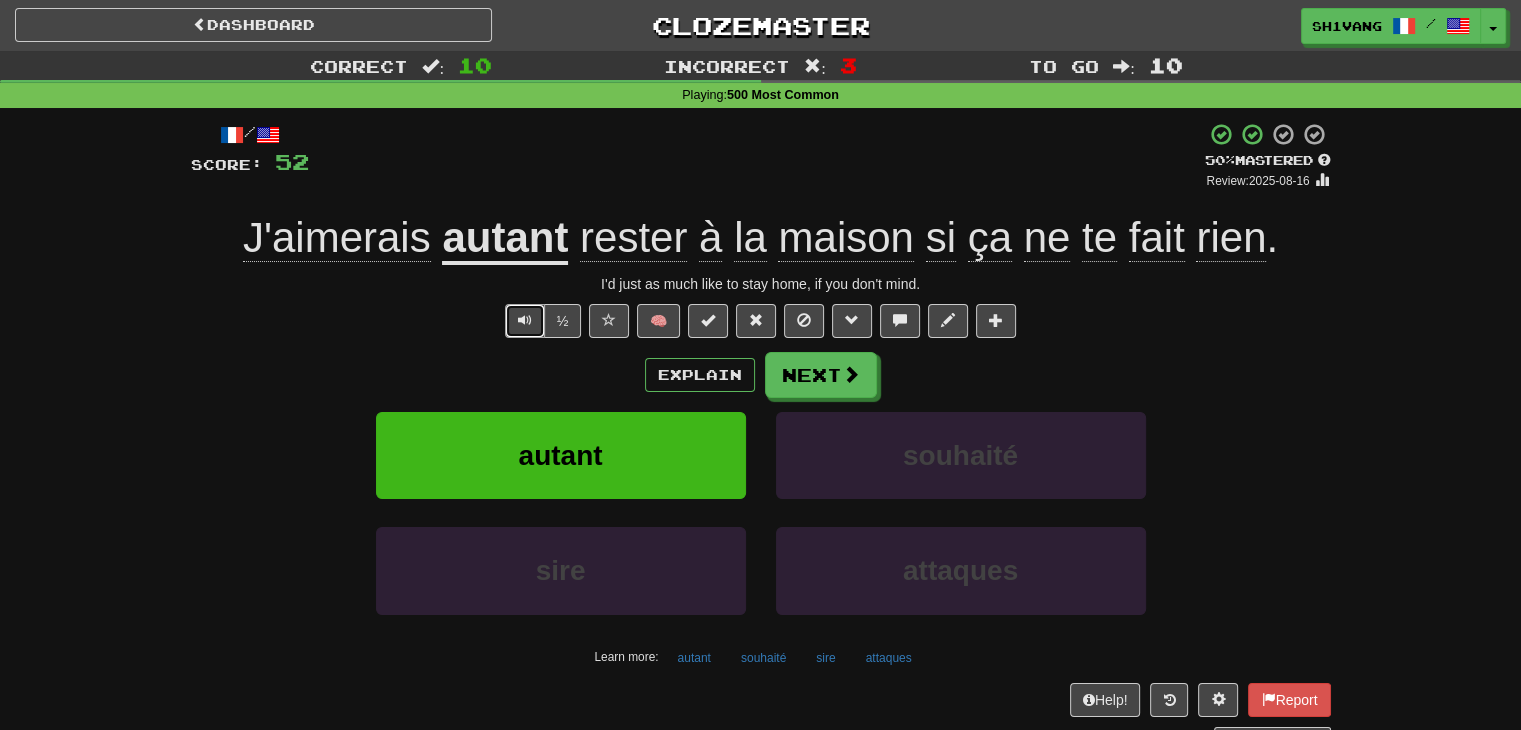 click at bounding box center (525, 320) 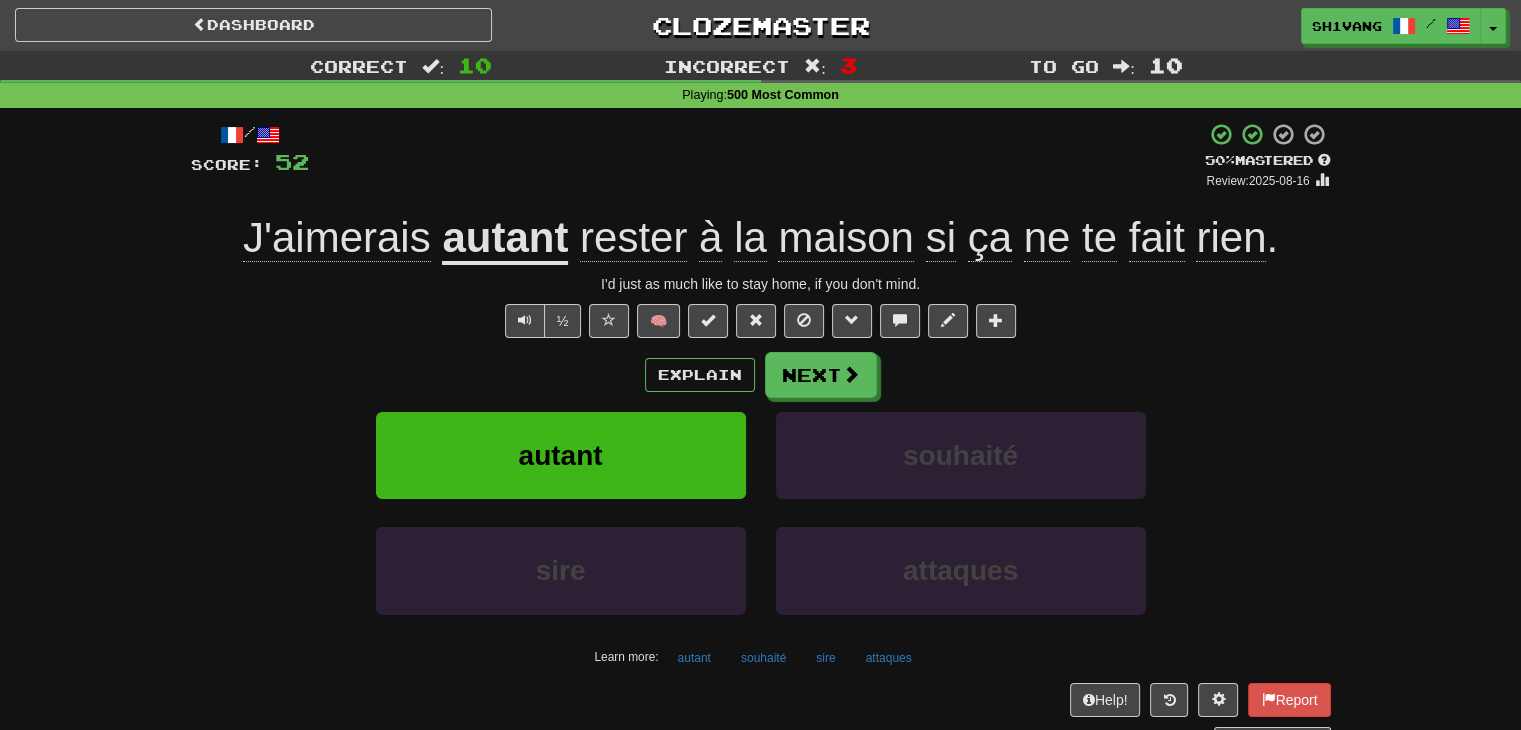 click on "autant" at bounding box center [505, 239] 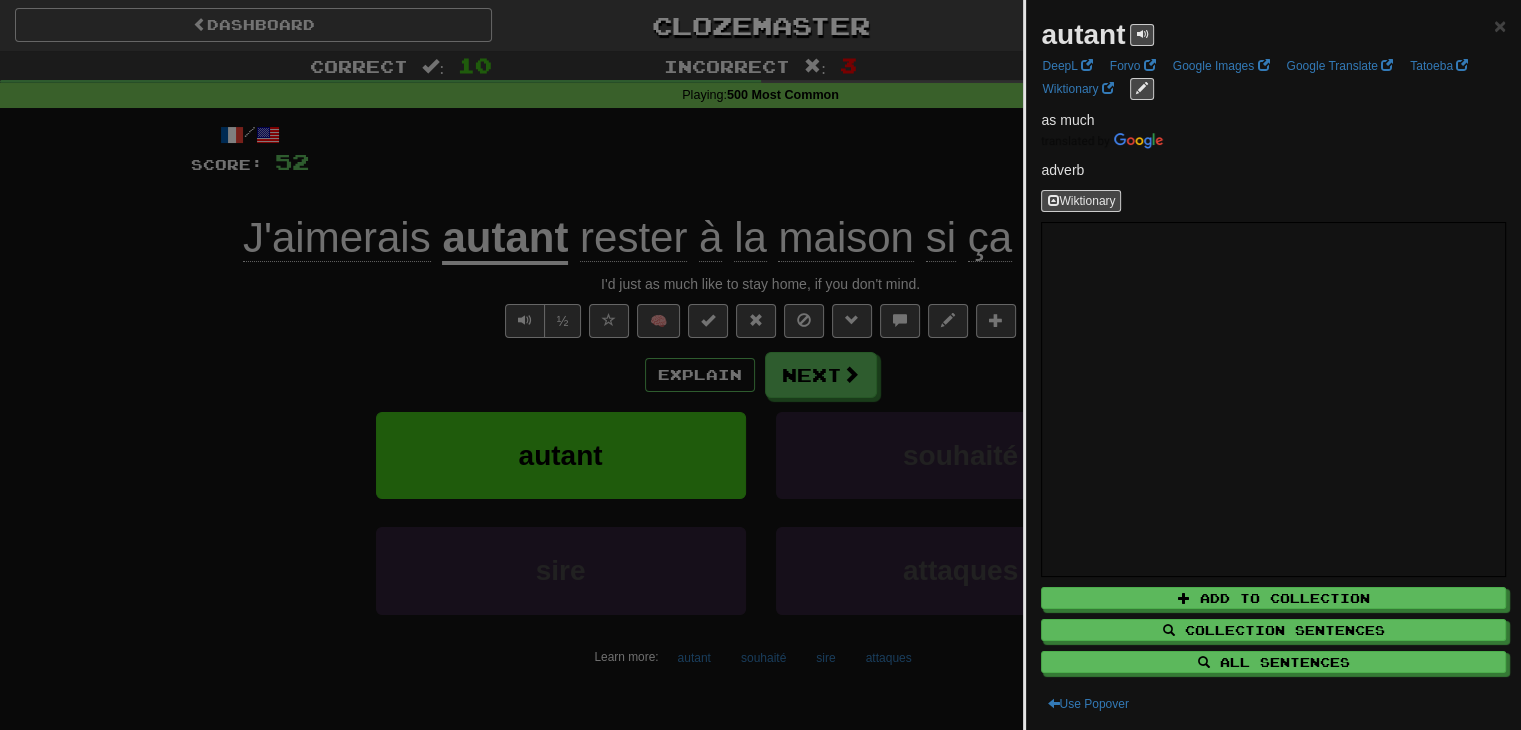 click at bounding box center (760, 365) 